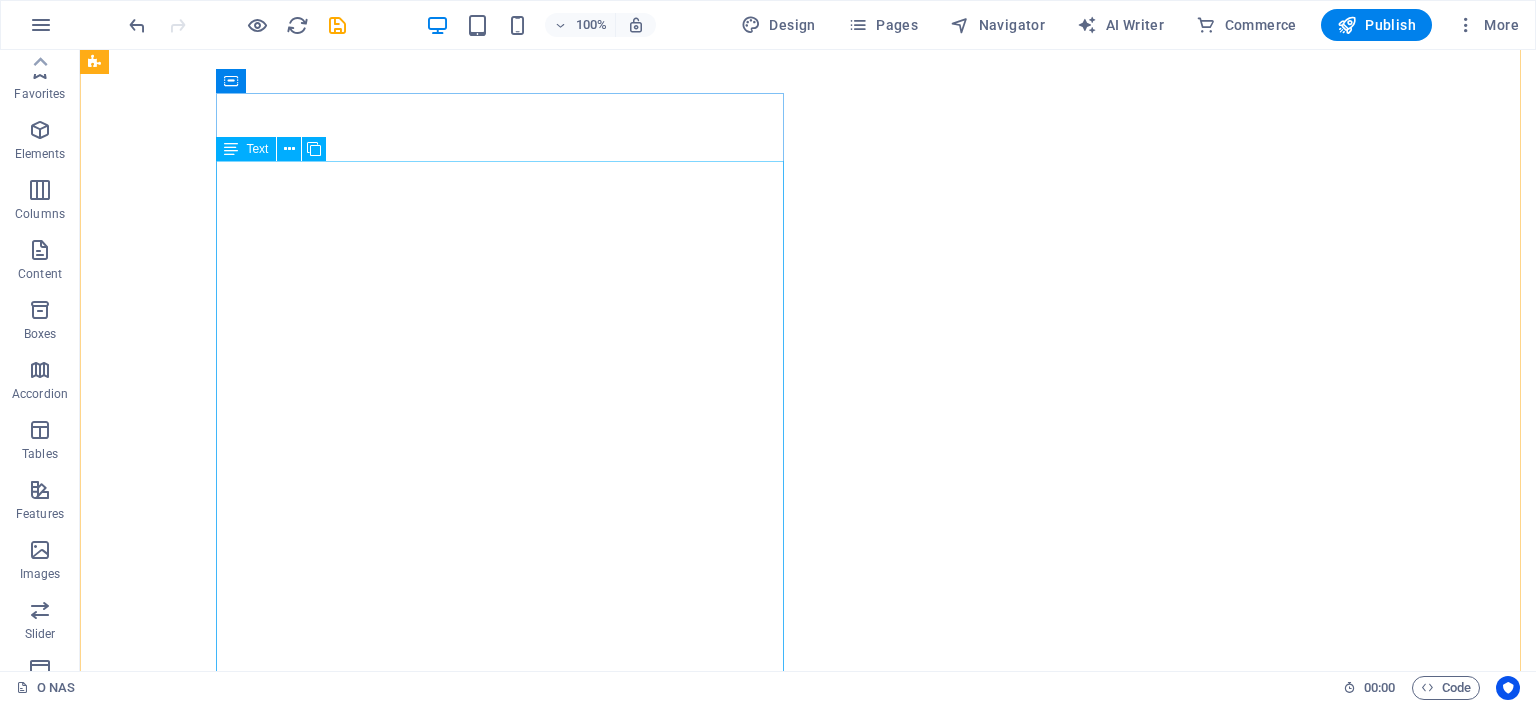 scroll, scrollTop: 0, scrollLeft: 0, axis: both 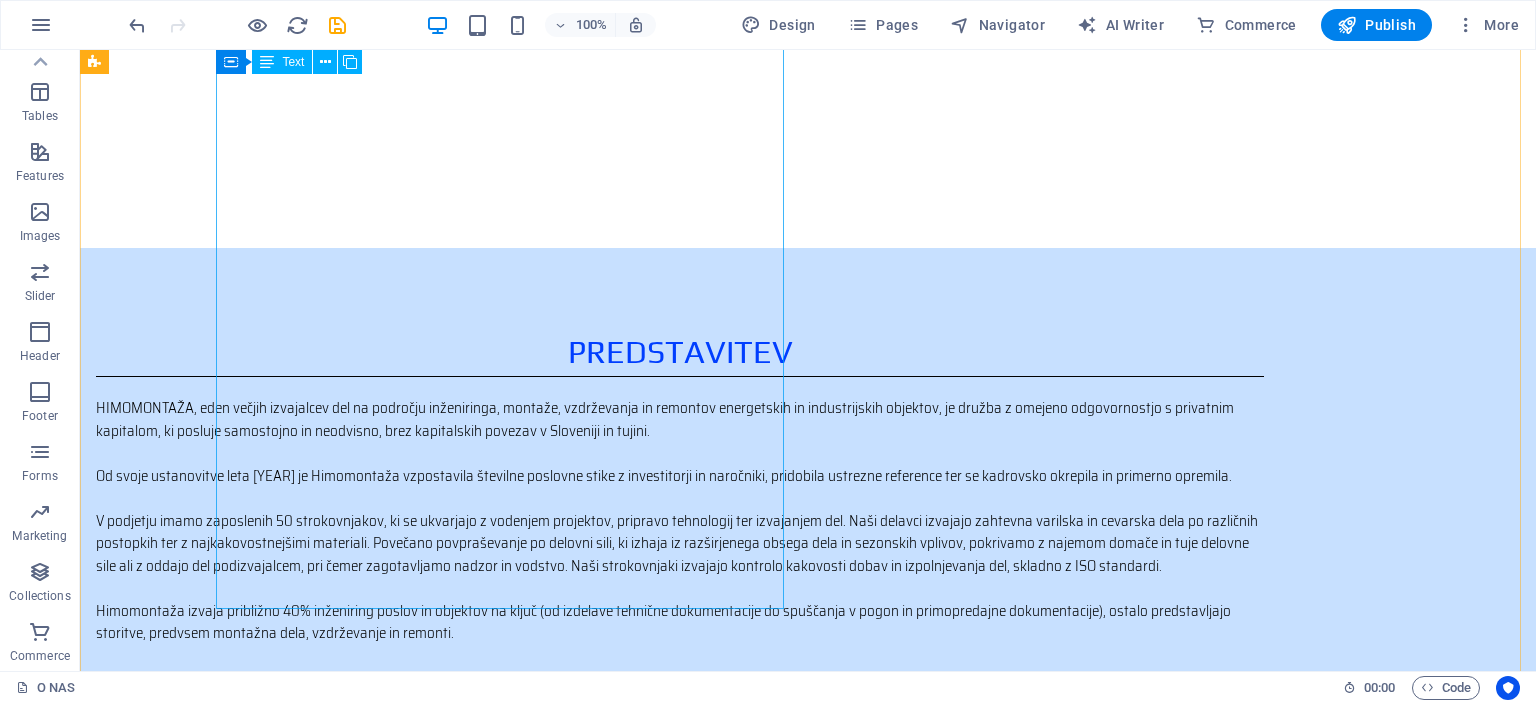 click on "HIMOMONTAŽA, eden večjih izvajalcev del na področju inženiringa, montaže, vzdrževanja in remontov energetskih in industrijskih objektov, je družba z omejeno odgovornostjo s privatnim kapitalom, ki posluje samostojno in neodvisno, brez kapitalskih povezav v Sloveniji in tujini. Od svoje ustanovitve leta [YEAR] je Himomontaža vzpostavila številne poslovne stike z investitorji in naročniki, pridobila ustrezne reference ter se kadrovsko okrepila in primerno opremila. Himomontaža izvaja približno 40% inženiring poslov in objektov na ključ (od izdelave tehnične dokumentacije do spuščanja v pogon in primopredajne dokumentacije), ostalo predstavljajo storitve, predvsem montažna dela, vzdrževanje in remonti. Z hitrim odzivom našim naročnikom zagotavljamo tudi tehnološko zahtevne rešitve in izvedbo po sodobnih postopkih ter standardih v zahtevanih rokih in skladu z najvišjimi kvalitetnimi standardi." at bounding box center (680, 588) 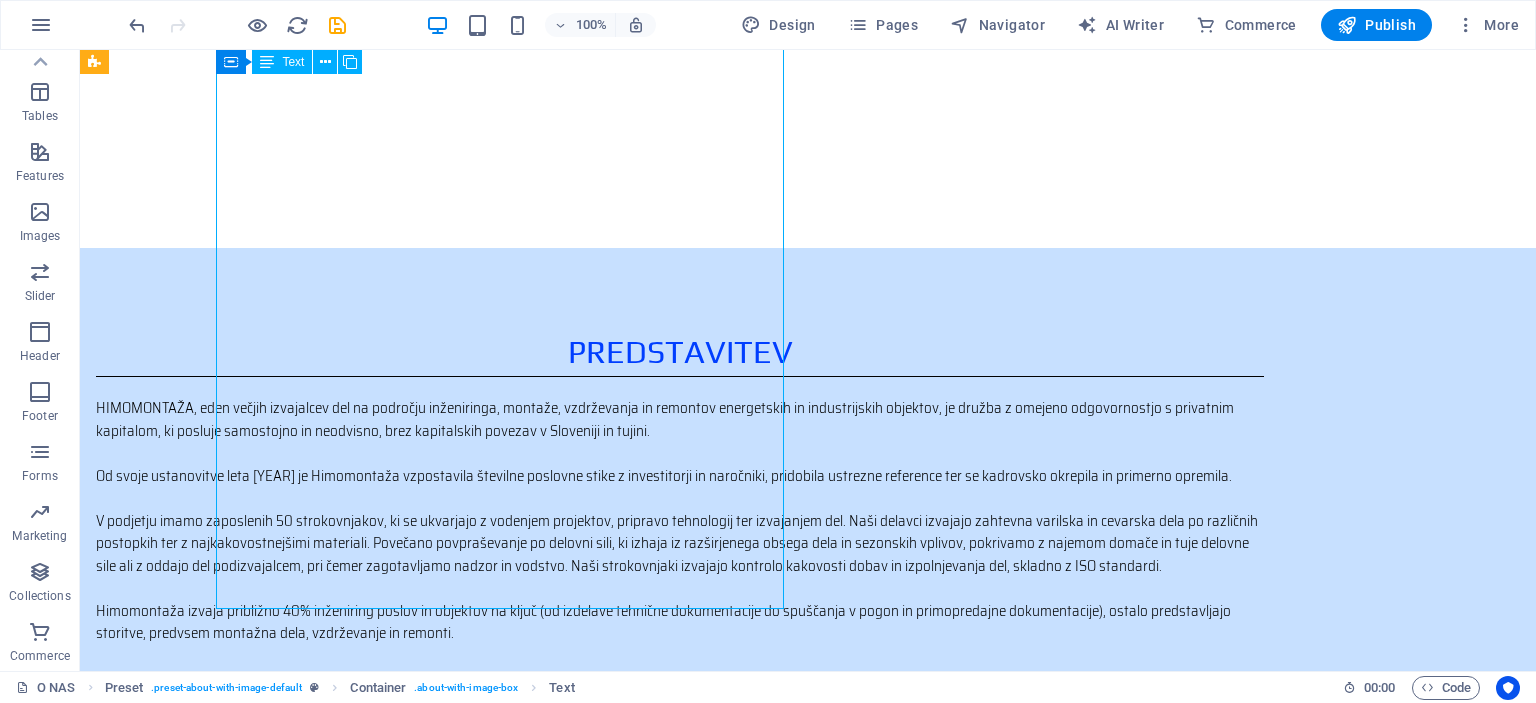 click on "HIMOMONTAŽA, eden večjih izvajalcev del na področju inženiringa, montaže, vzdrževanja in remontov energetskih in industrijskih objektov, je družba z omejeno odgovornostjo s privatnim kapitalom, ki posluje samostojno in neodvisno, brez kapitalskih povezav v Sloveniji in tujini. Od svoje ustanovitve leta [YEAR] je Himomontaža vzpostavila številne poslovne stike z investitorji in naročniki, pridobila ustrezne reference ter se kadrovsko okrepila in primerno opremila. Himomontaža izvaja približno 40% inženiring poslov in objektov na ključ (od izdelave tehnične dokumentacije do spuščanja v pogon in primopredajne dokumentacije), ostalo predstavljajo storitve, predvsem montažna dela, vzdrževanje in remonti. Z hitrim odzivom našim naročnikom zagotavljamo tudi tehnološko zahtevne rešitve in izvedbo po sodobnih postopkih ter standardih v zahtevanih rokih in skladu z najvišjimi kvalitetnimi standardi." at bounding box center (680, 588) 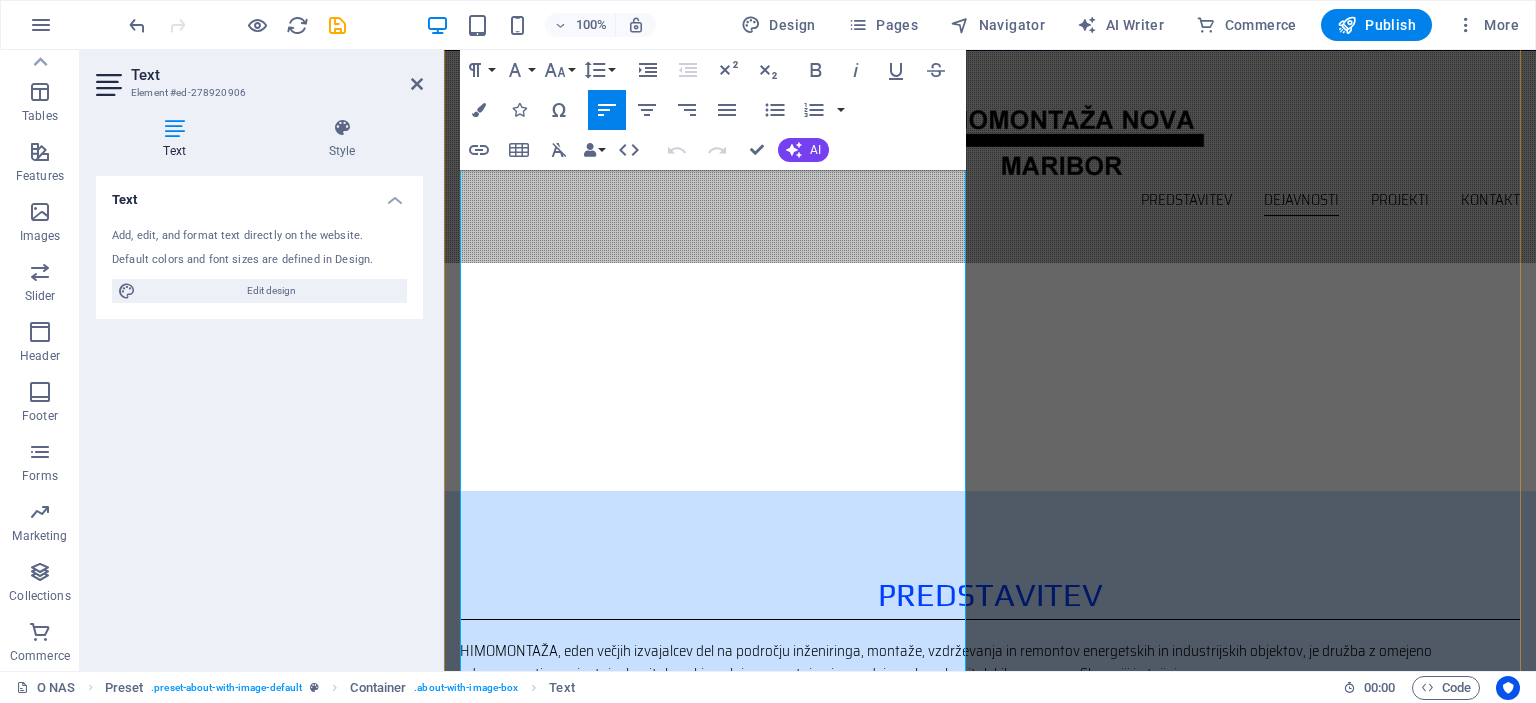 scroll, scrollTop: 562, scrollLeft: 0, axis: vertical 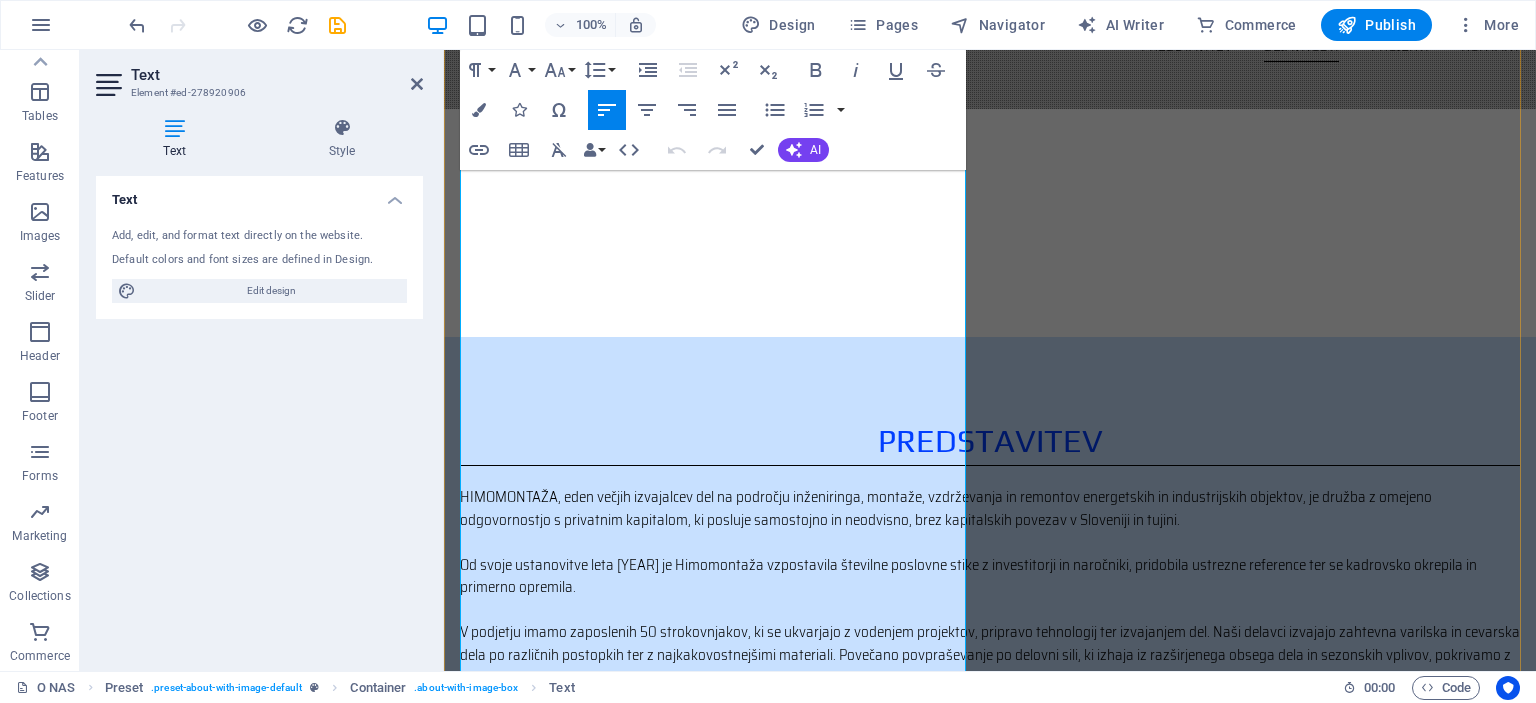 click on "HIMOMONTAŽA, eden večjih izvajalcev del na področju inženiringa, montaže, vzdrževanja in remontov energetskih in industrijskih objektov, je družba z omejeno odgovornostjo s privatnim kapitalom, ki posluje samostojno in neodvisno, brez kapitalskih povezav v Sloveniji in tujini. Od svoje ustanovitve leta [YEAR] je Himomontaža vzpostavila številne poslovne stike z investitorji in naročniki, pridobila ustrezne reference ter se kadrovsko okrepila in primerno opremila. Himomontaža izvaja približno 40% inženiring poslov in objektov na ključ (od izdelave tehnične dokumentacije do spuščanja v pogon in primopredajne dokumentacije), ostalo predstavljajo storitve, predvsem montažna dela, vzdrževanje in remonti. Z hitrim odzivom našim naročnikom zagotavljamo tudi tehnološko zahtevne rešitve in izvedbo po sodobnih postopkih ter standardih v zahtevanih rokih in skladu z najvišjimi kvalitetnimi standardi." at bounding box center [990, 700] 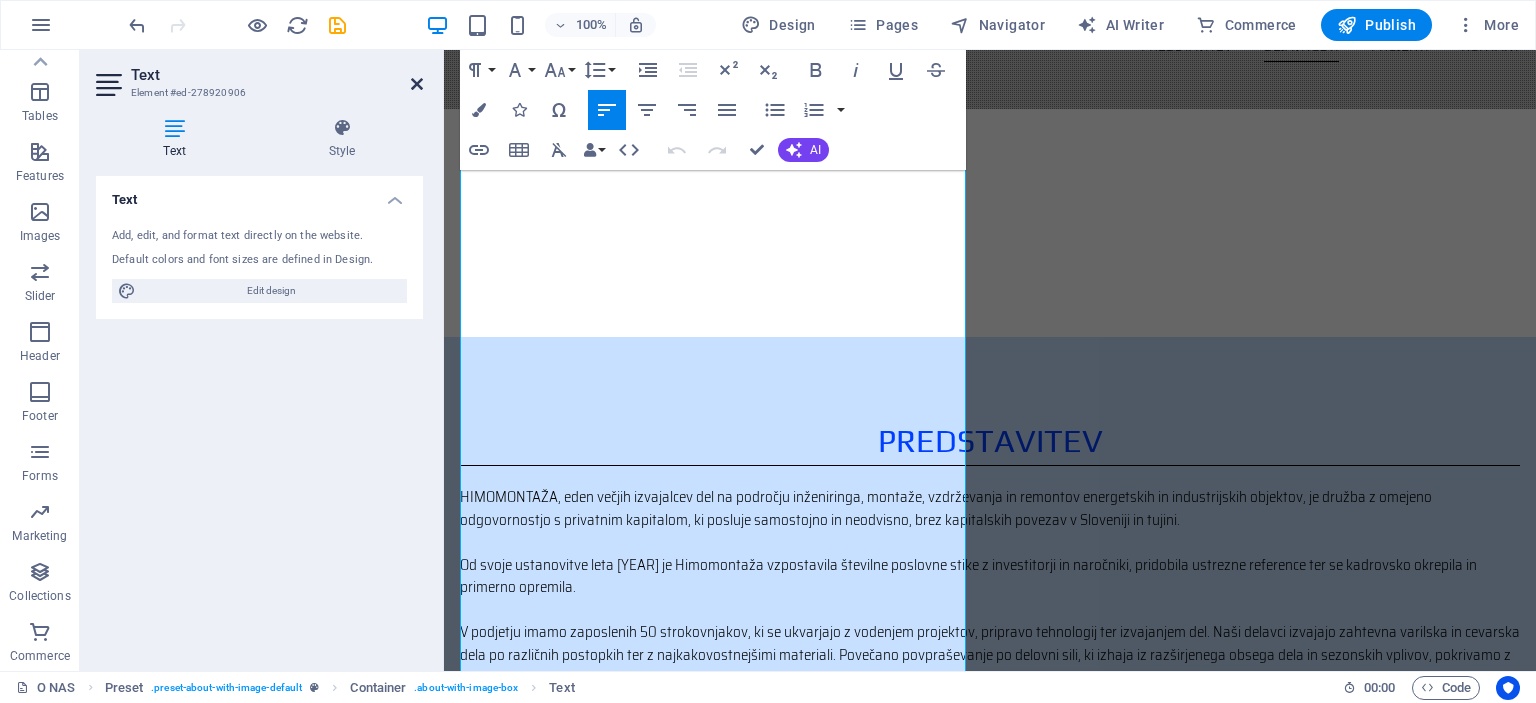 click at bounding box center (417, 84) 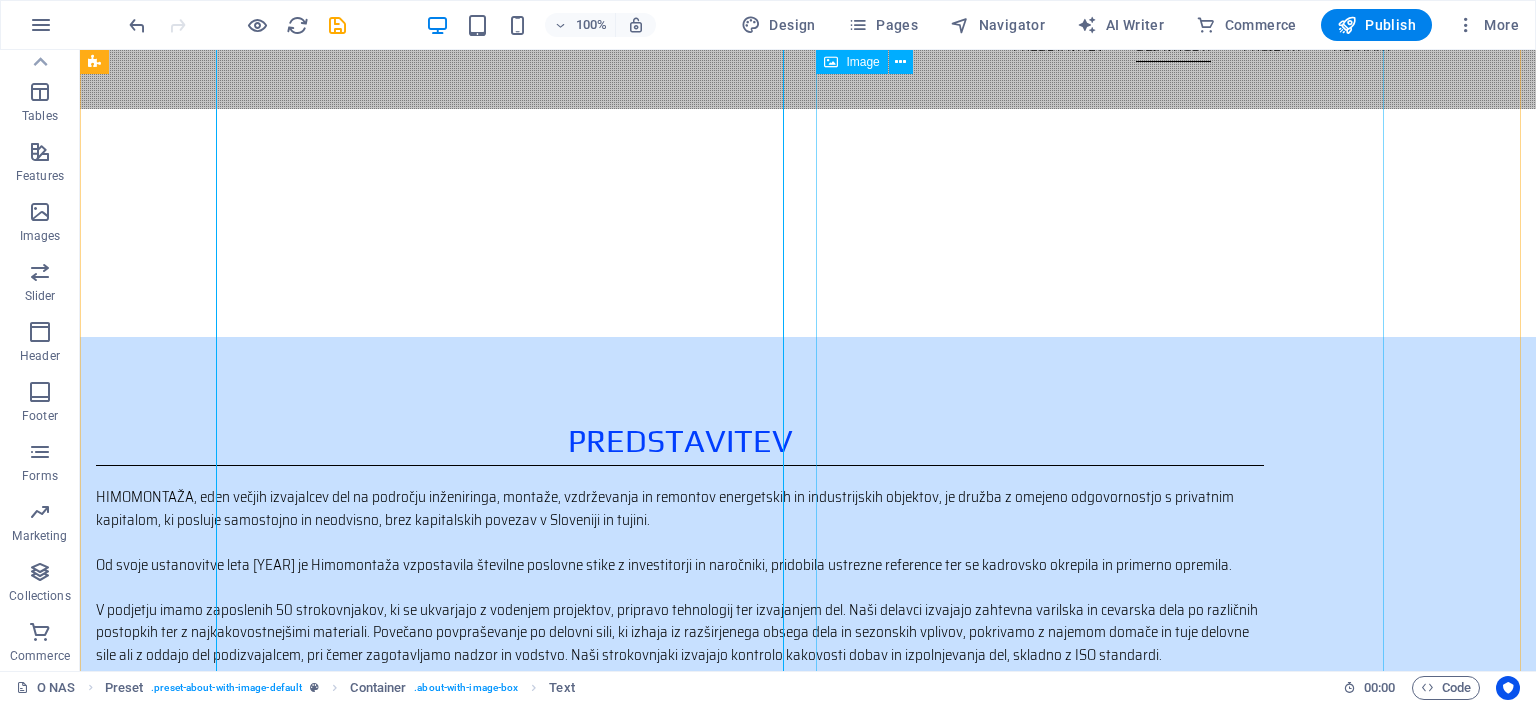 click at bounding box center (276, 935) 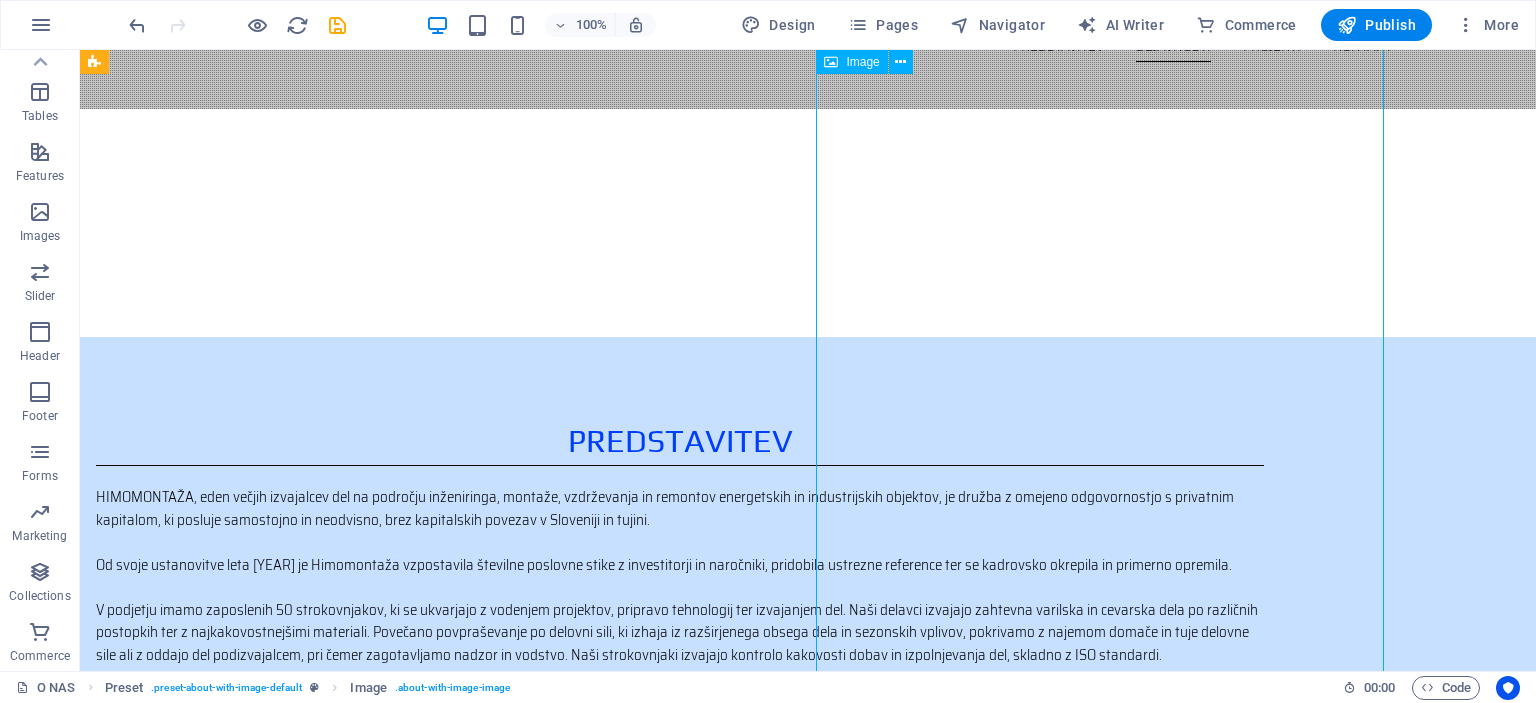 click at bounding box center [276, 935] 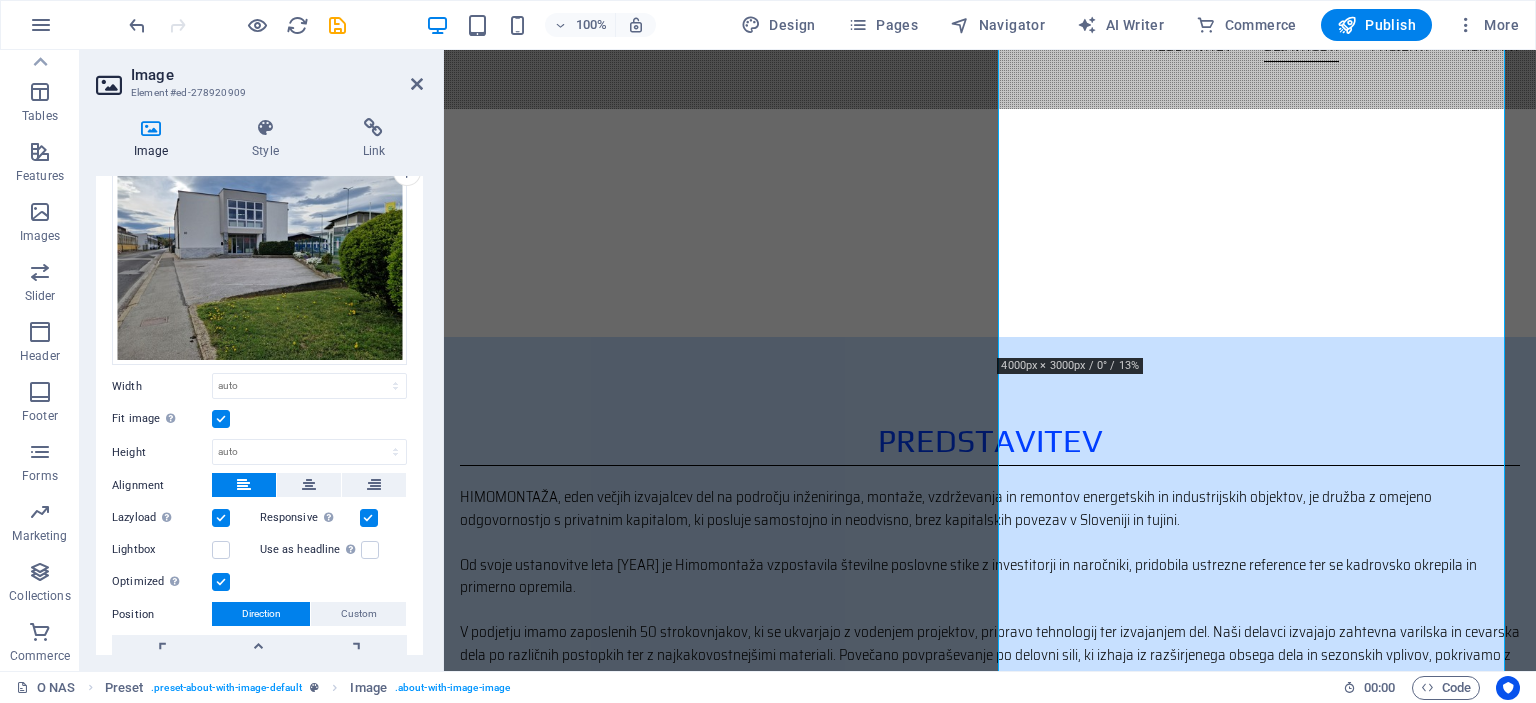 scroll, scrollTop: 186, scrollLeft: 0, axis: vertical 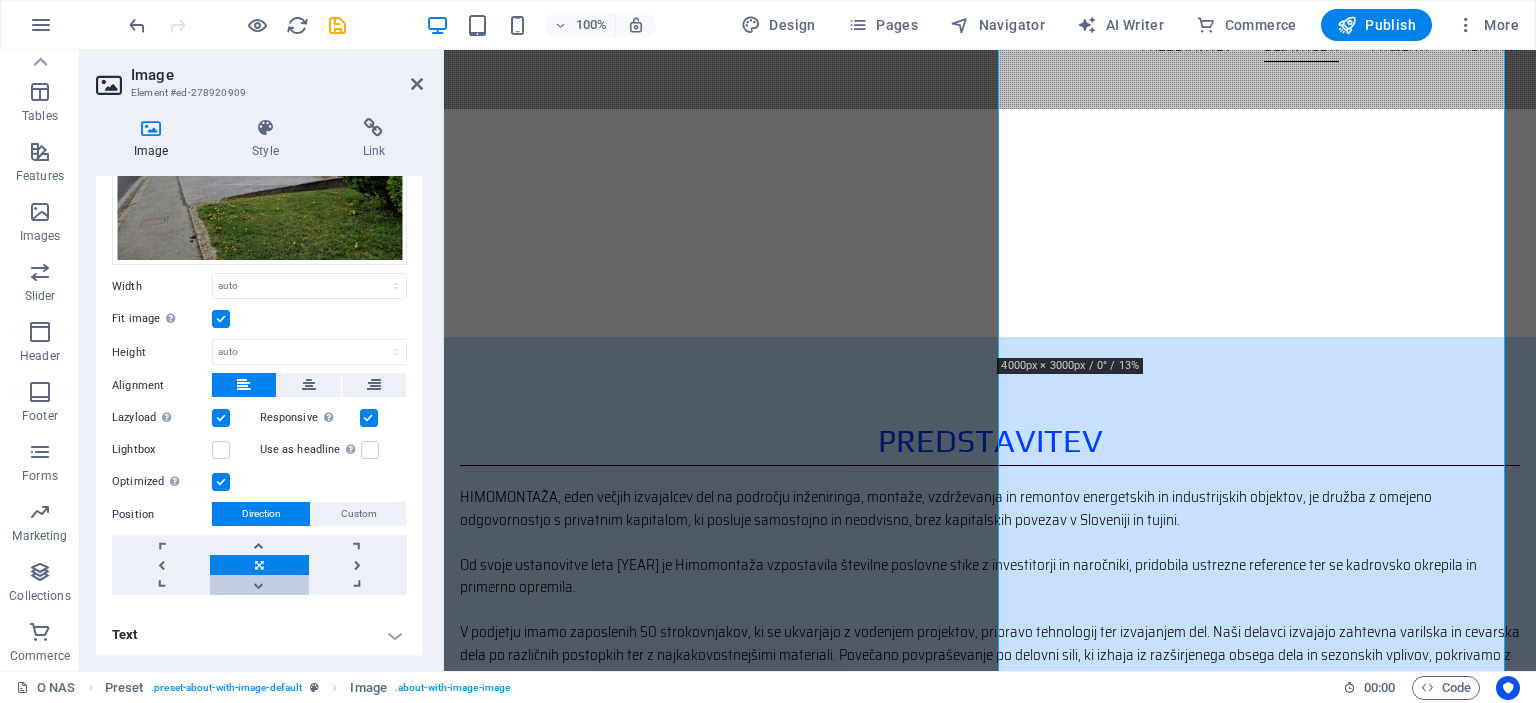 click at bounding box center [259, 585] 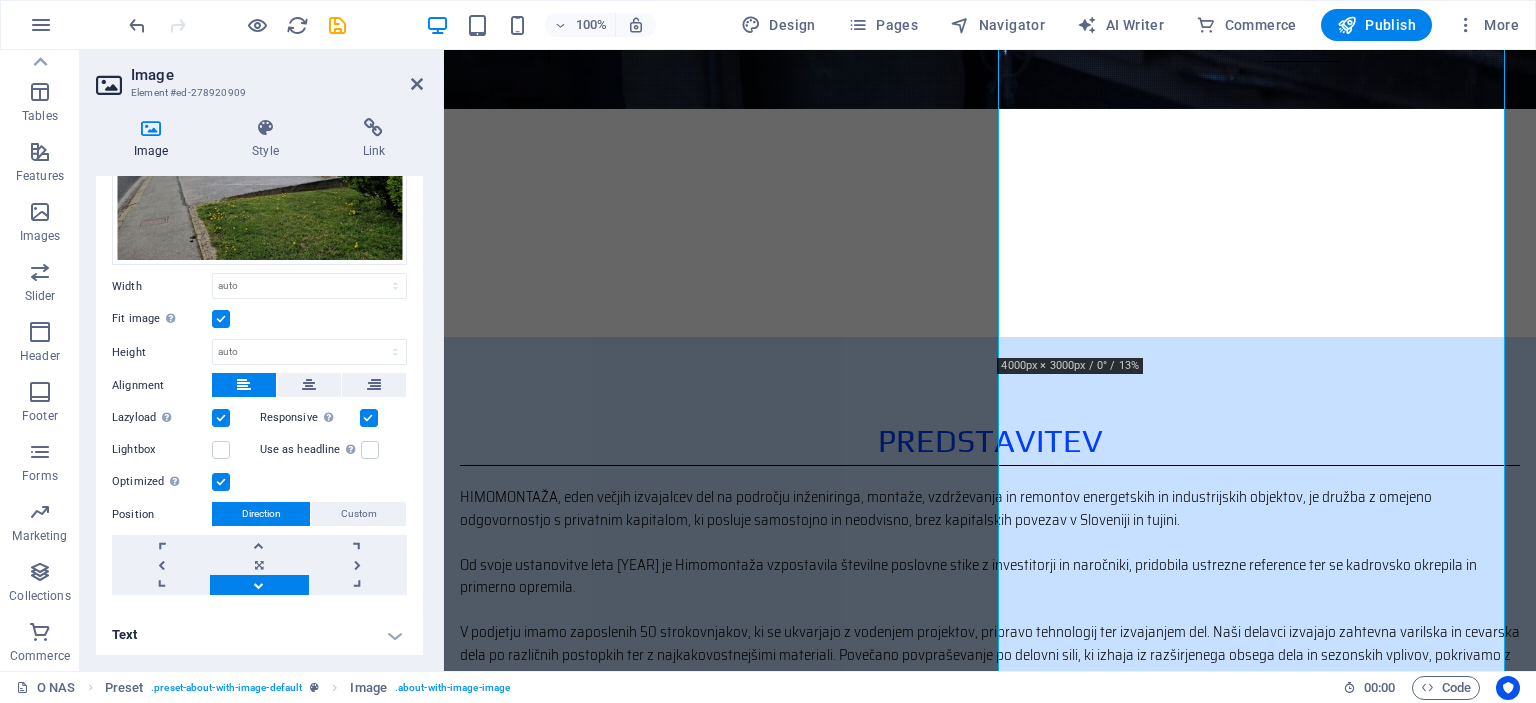 click at bounding box center [259, 585] 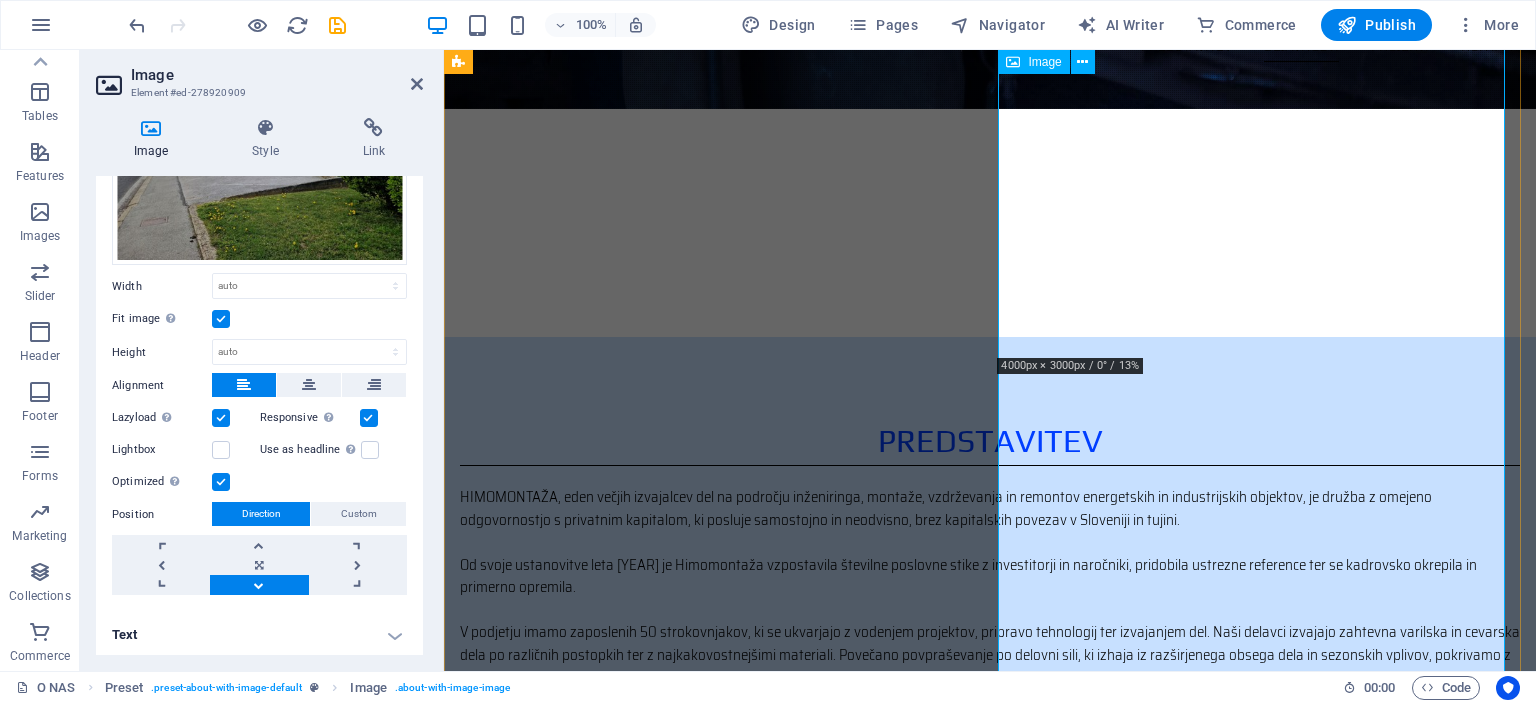 click at bounding box center [624, 980] 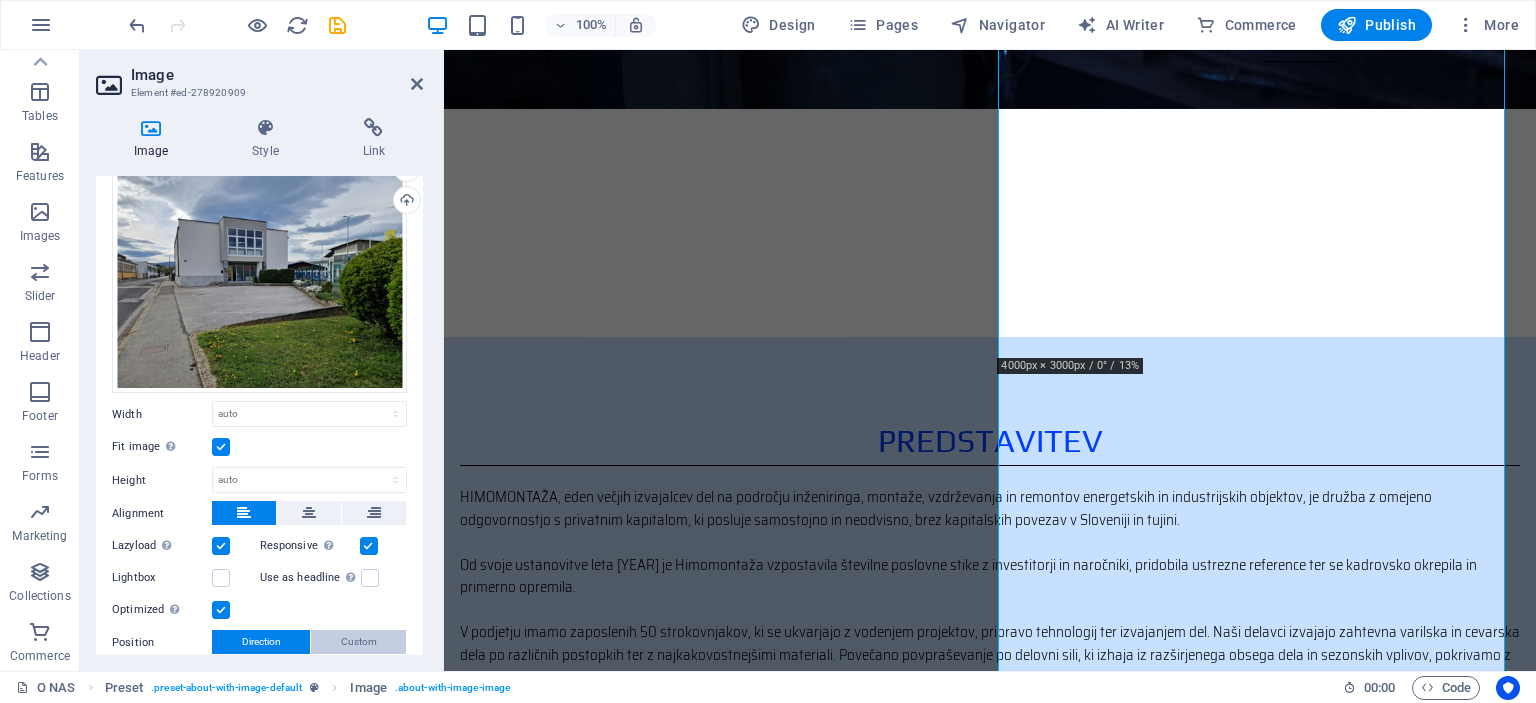 scroll, scrollTop: 0, scrollLeft: 0, axis: both 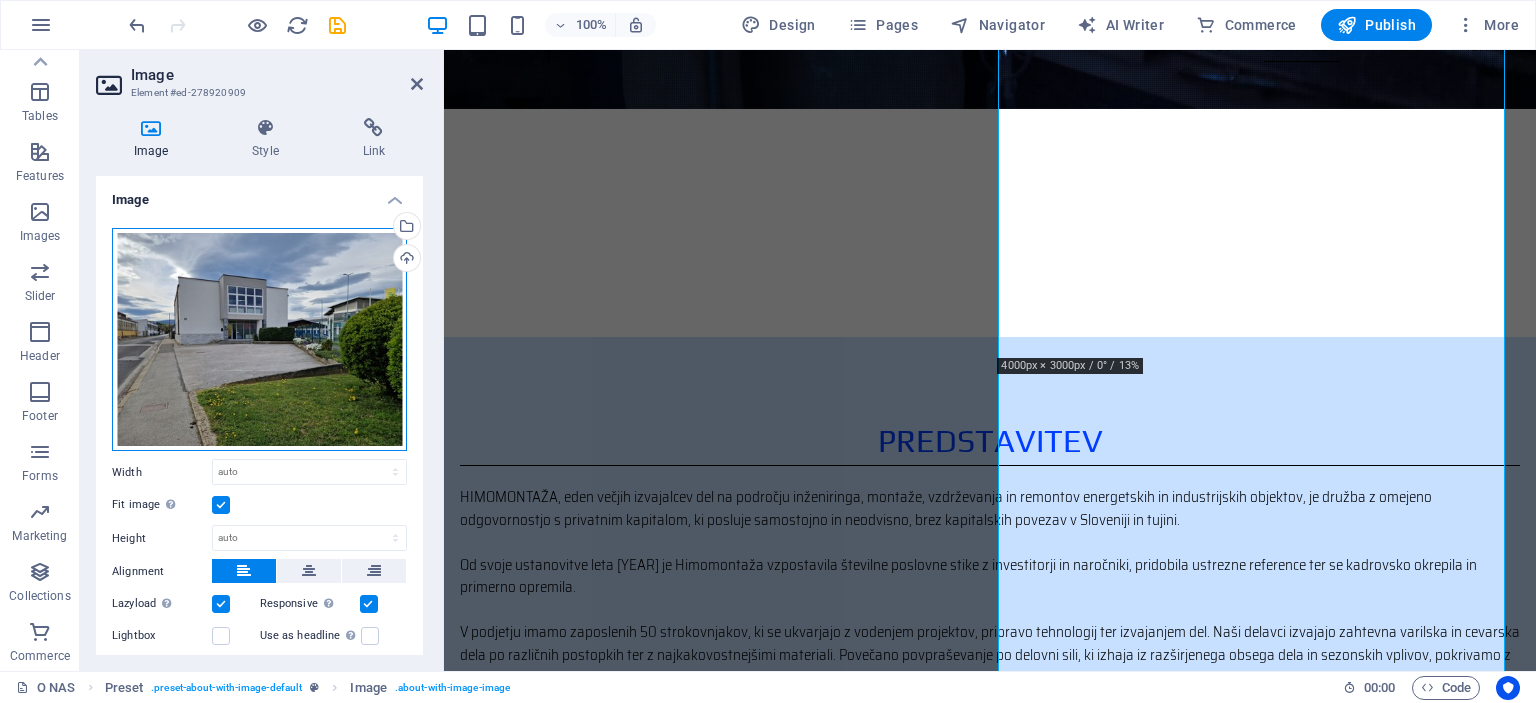 click on "Drag files here, click to choose files or select files from Files or our free stock photos & videos" at bounding box center [259, 340] 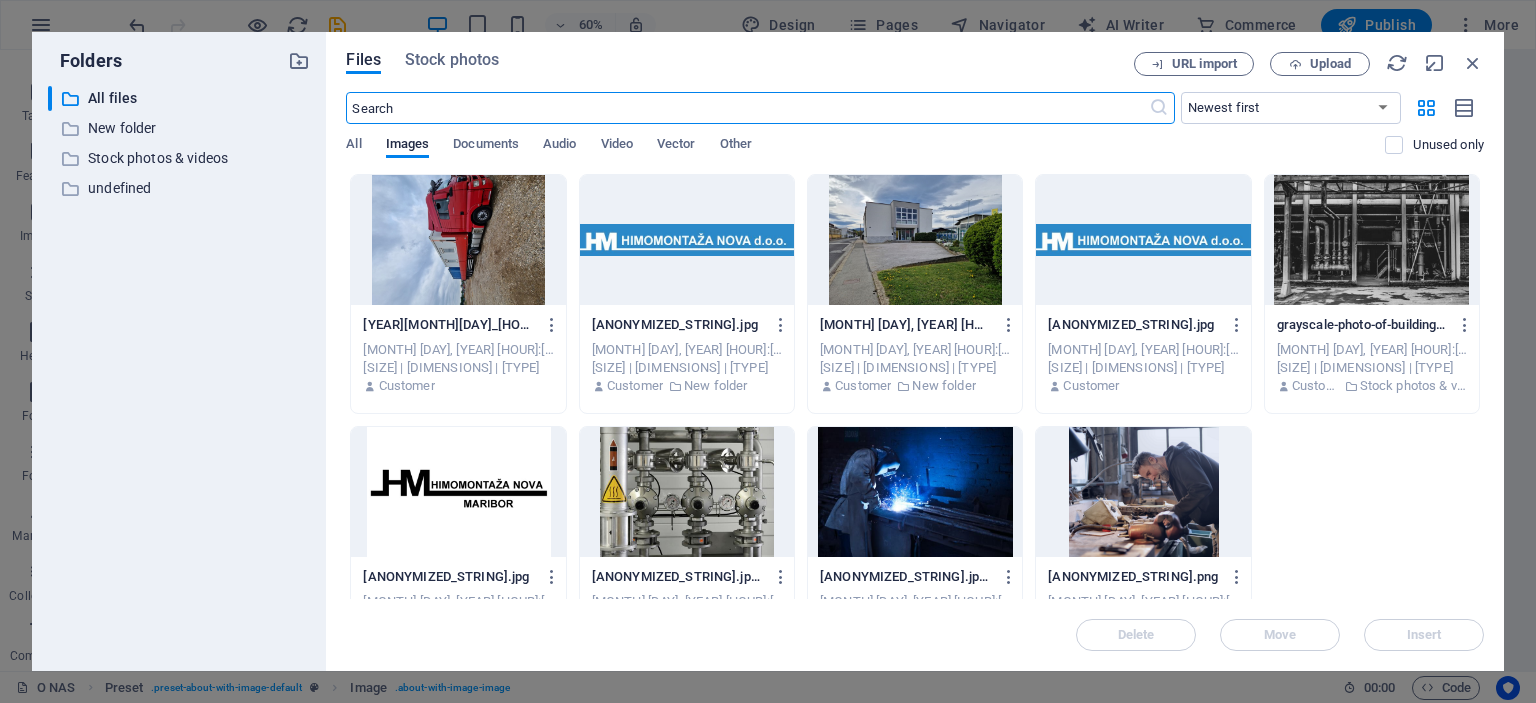 scroll, scrollTop: 671, scrollLeft: 0, axis: vertical 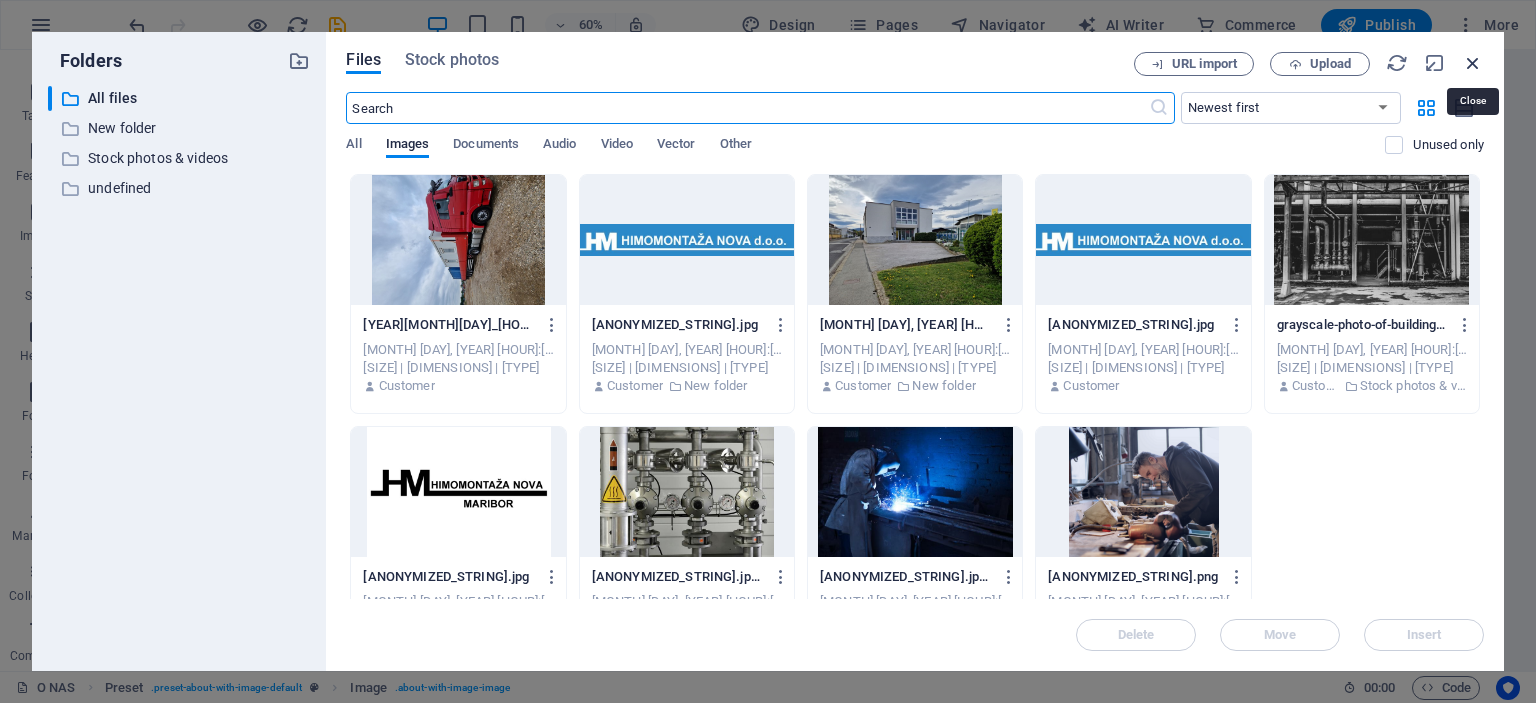click at bounding box center [1473, 63] 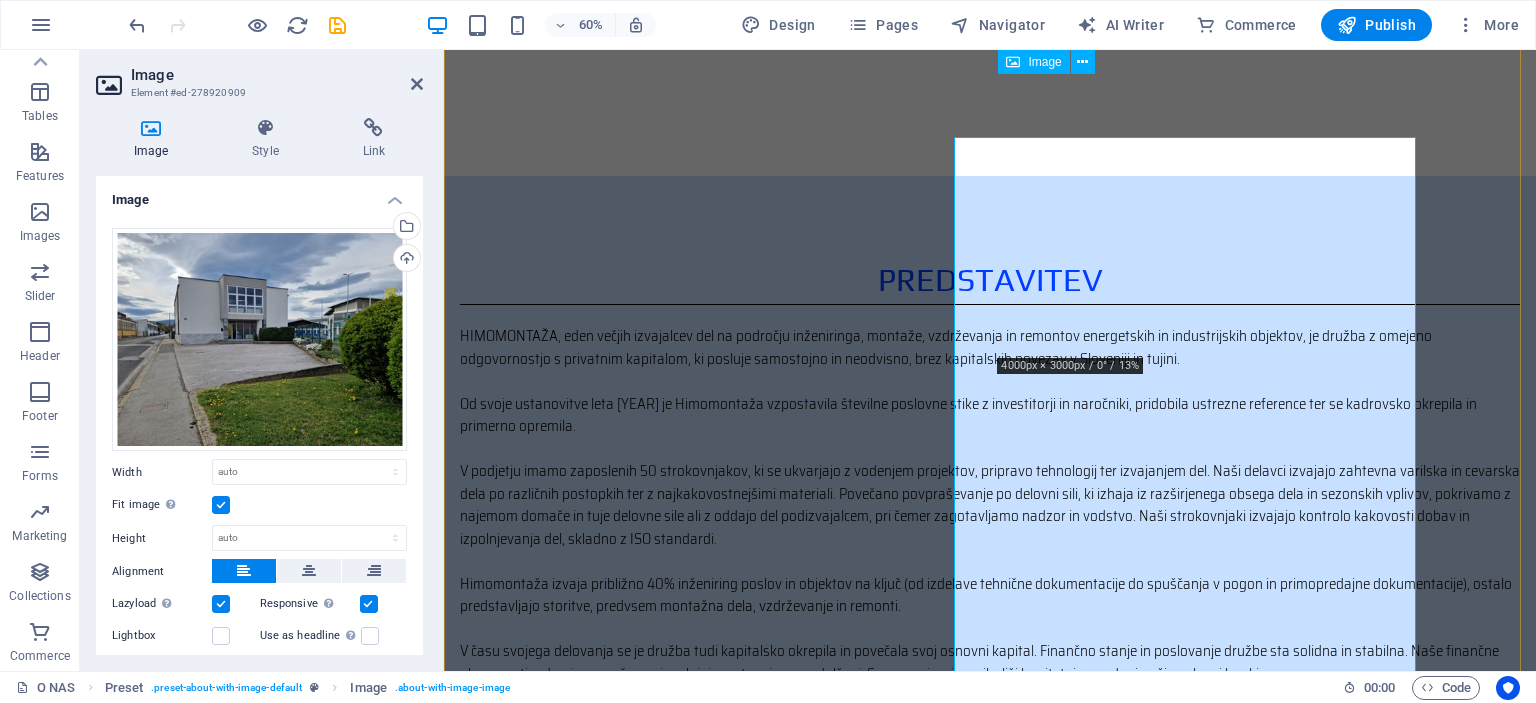 scroll, scrollTop: 562, scrollLeft: 0, axis: vertical 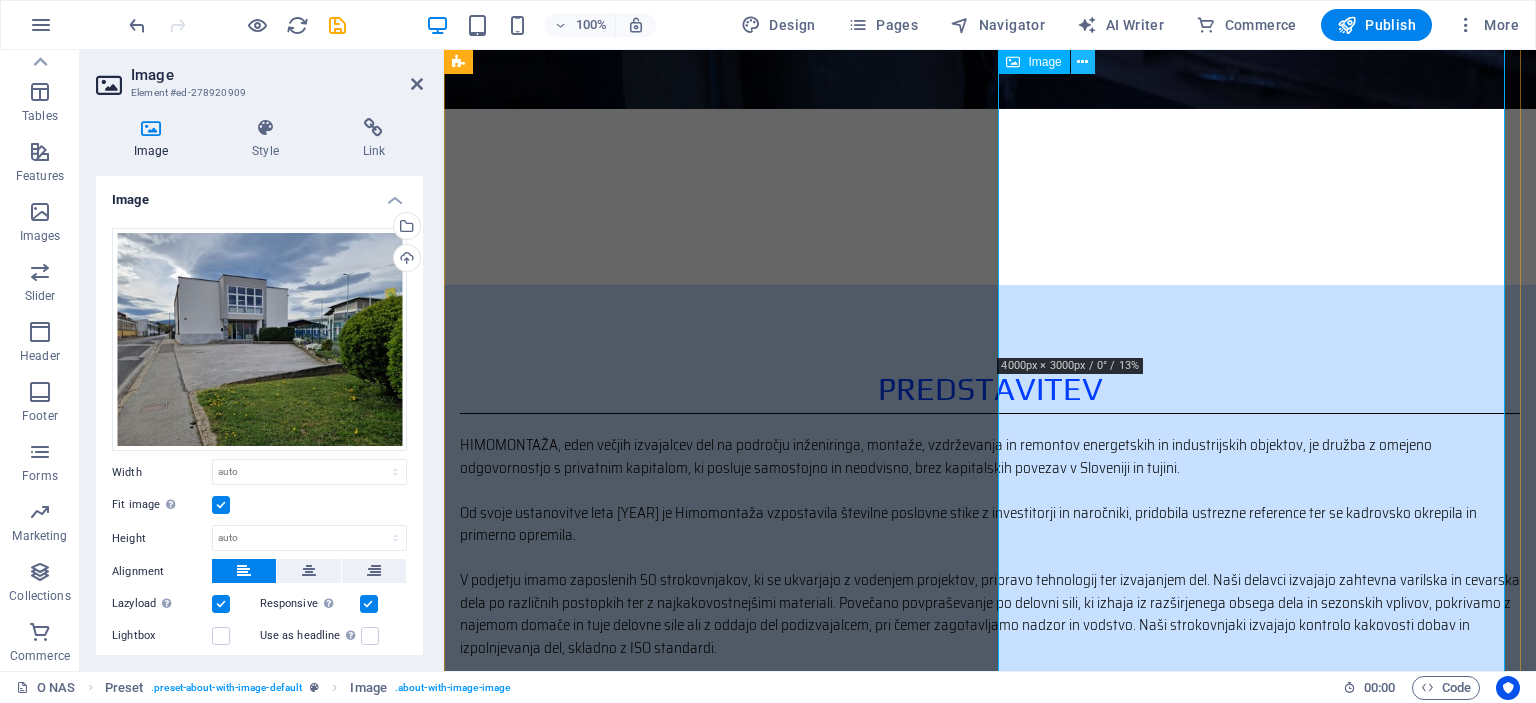 click at bounding box center (1082, 62) 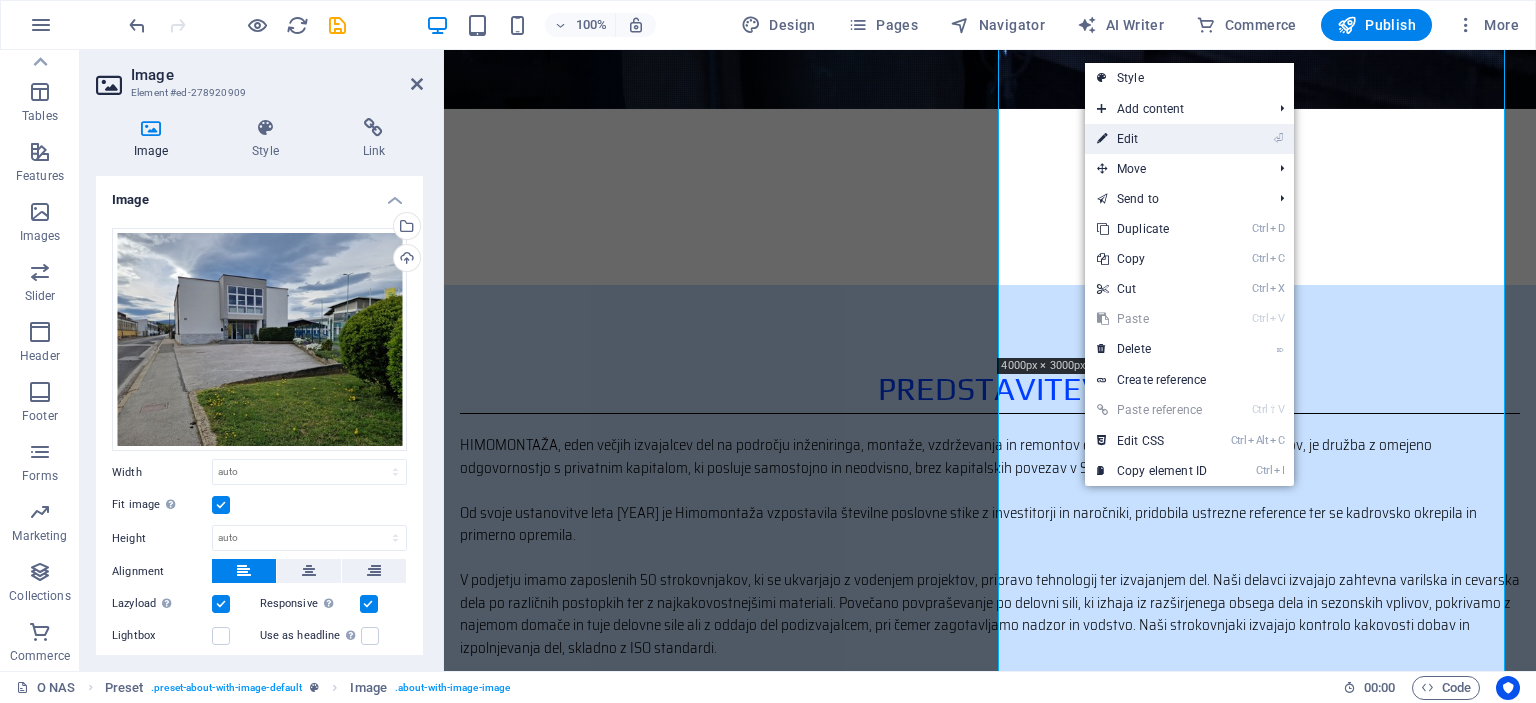 click on "⏎  Edit" at bounding box center (1152, 139) 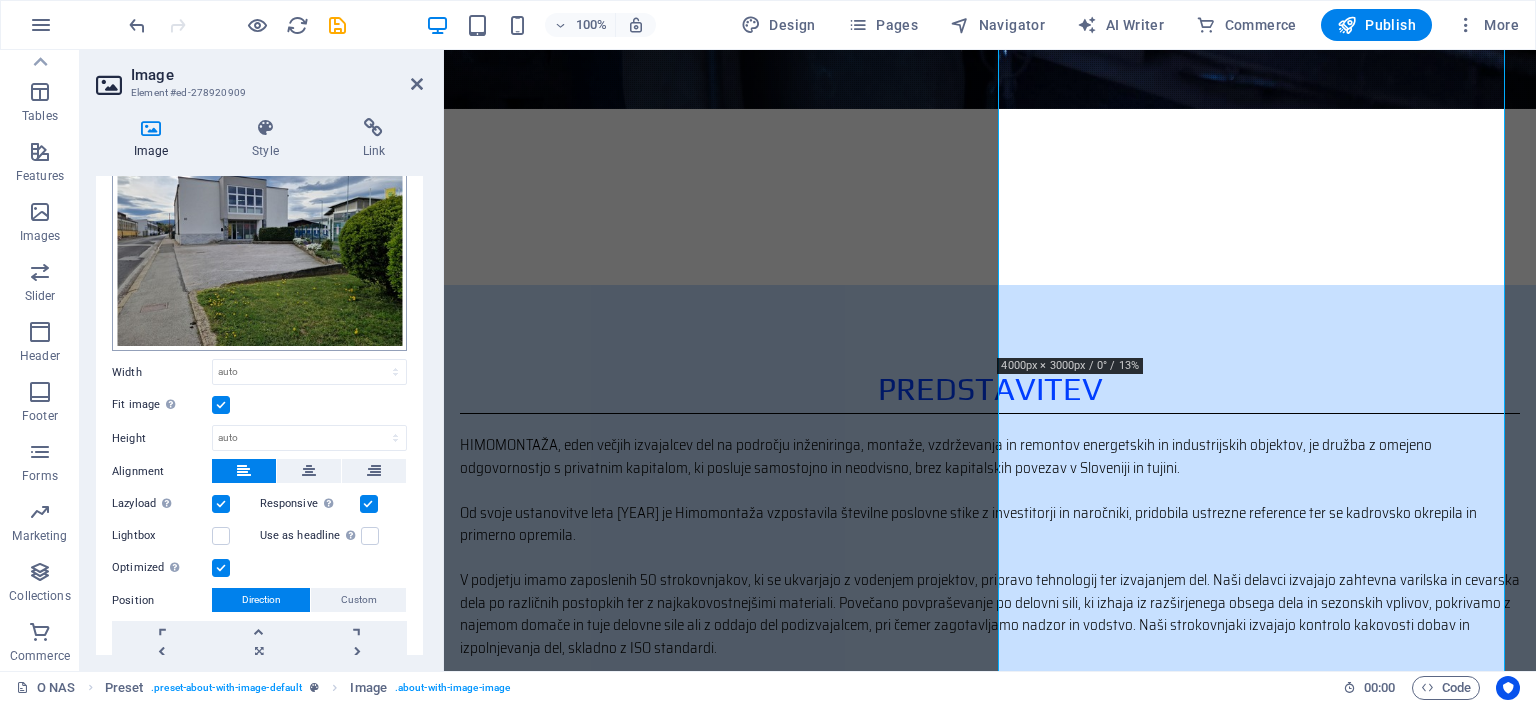 scroll, scrollTop: 186, scrollLeft: 0, axis: vertical 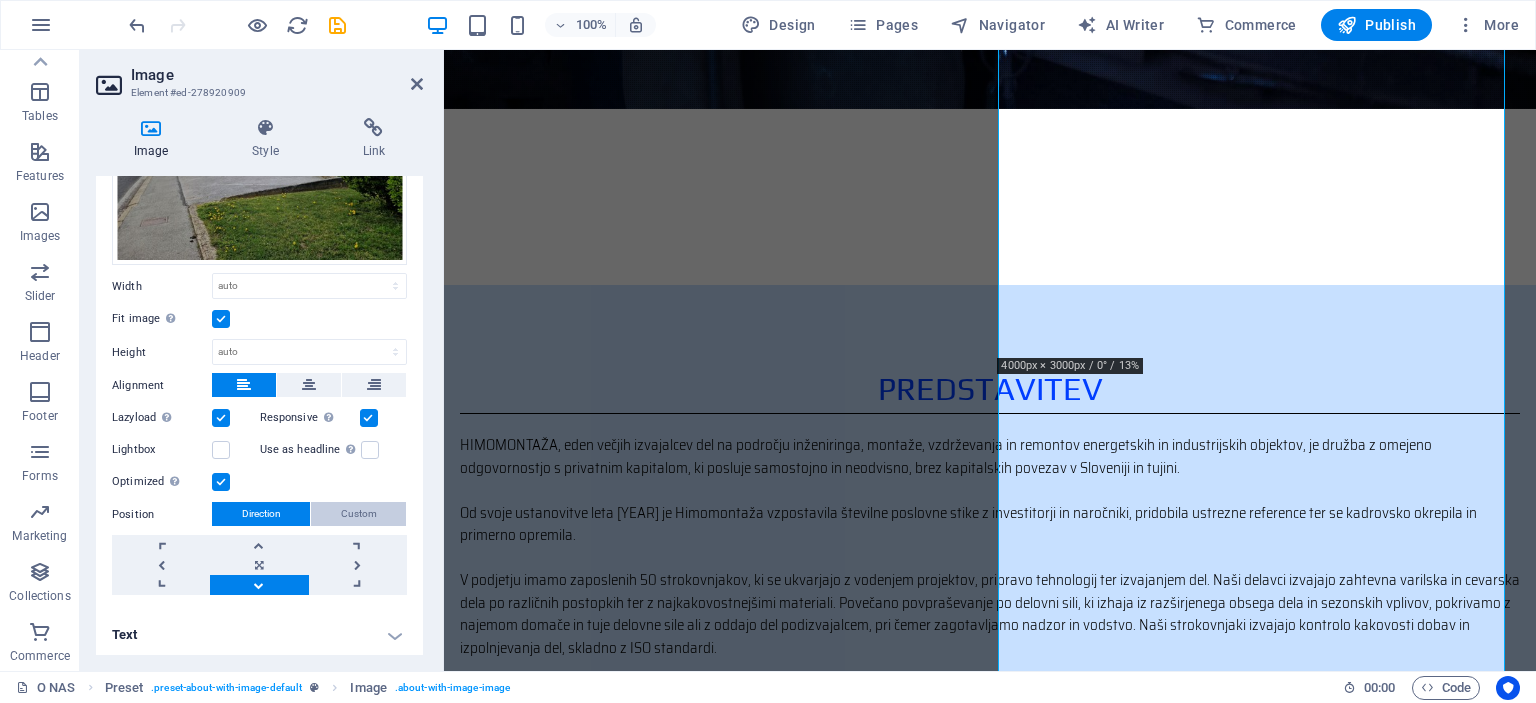 click on "Custom" at bounding box center (359, 514) 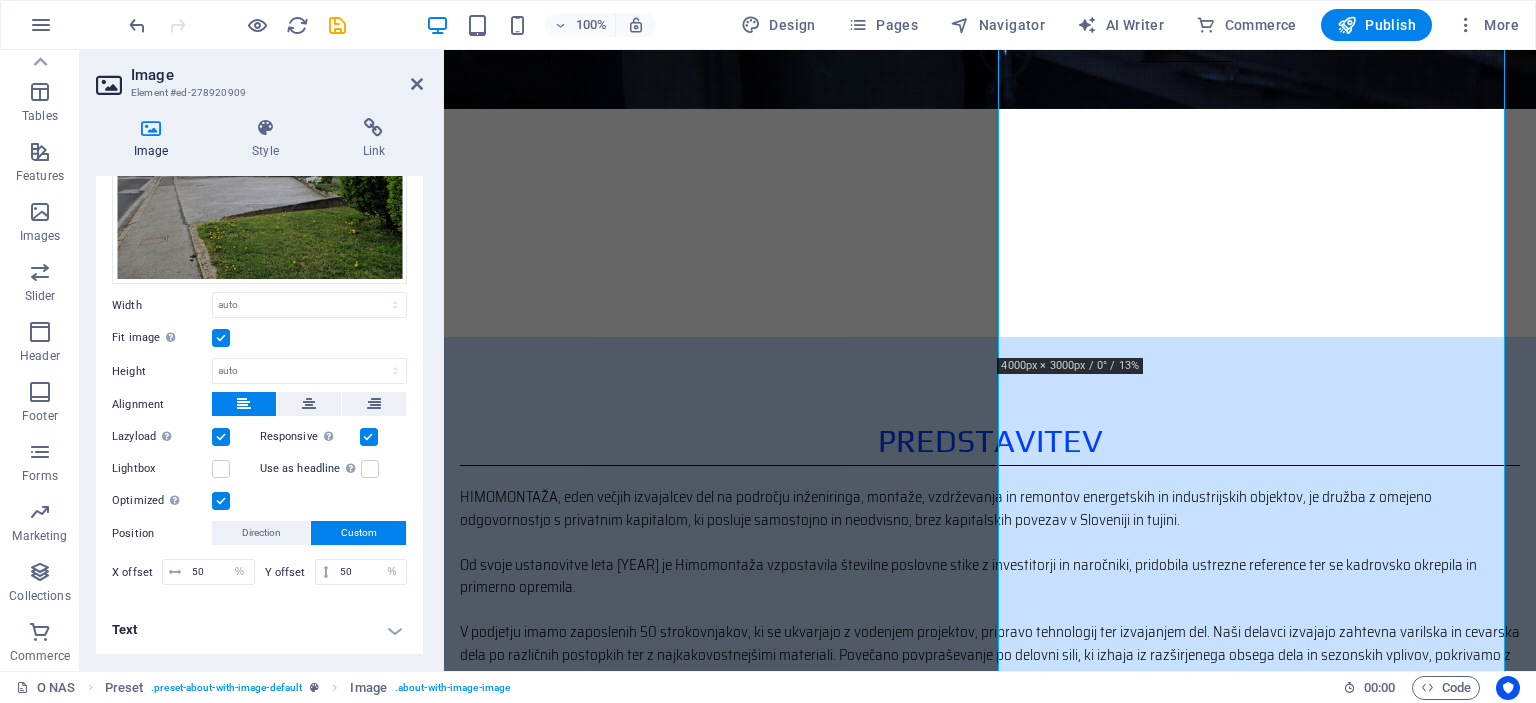 scroll, scrollTop: 161, scrollLeft: 0, axis: vertical 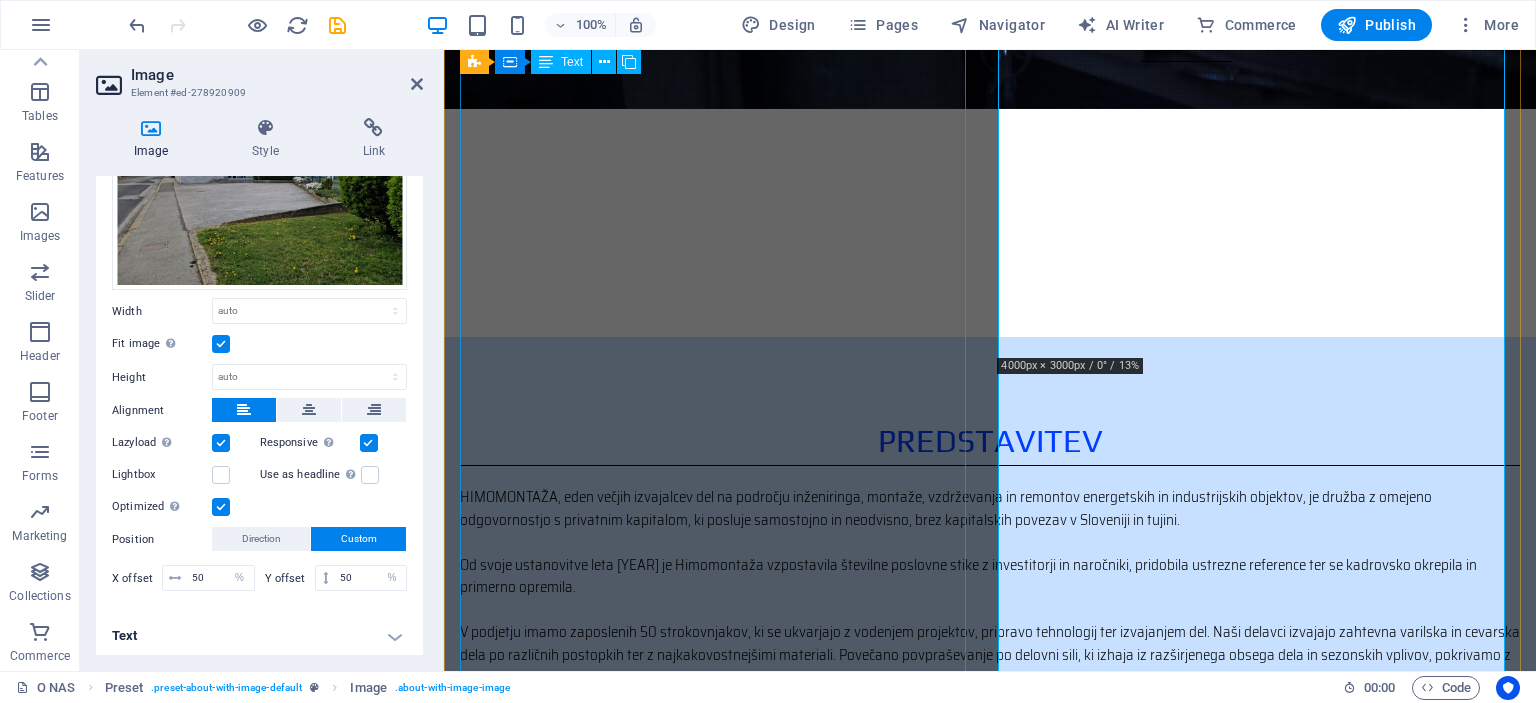 click on "HIMOMONTAŽA, eden večjih izvajalcev del na področju inženiringa, montaže, vzdrževanja in remontov energetskih in industrijskih objektov, je družba z omejeno odgovornostjo s privatnim kapitalom, ki posluje samostojno in neodvisno, brez kapitalskih povezav v Sloveniji in tujini. Od svoje ustanovitve leta [YEAR] je Himomontaža vzpostavila številne poslovne stike z investitorji in naročniki, pridobila ustrezne reference ter se kadrovsko okrepila in primerno opremila. Himomontaža izvaja približno 40% inženiring poslov in objektov na ključ (od izdelave tehnične dokumentacije do spuščanja v pogon in primopredajne dokumentacije), ostalo predstavljajo storitve, predvsem montažna dela, vzdrževanje in remonti. Z hitrim odzivom našim naročnikom zagotavljamo tudi tehnološko zahtevne rešitve in izvedbo po sodobnih postopkih ter standardih v zahtevanih rokih in skladu z najvišjimi kvalitetnimi standardi." at bounding box center [990, 700] 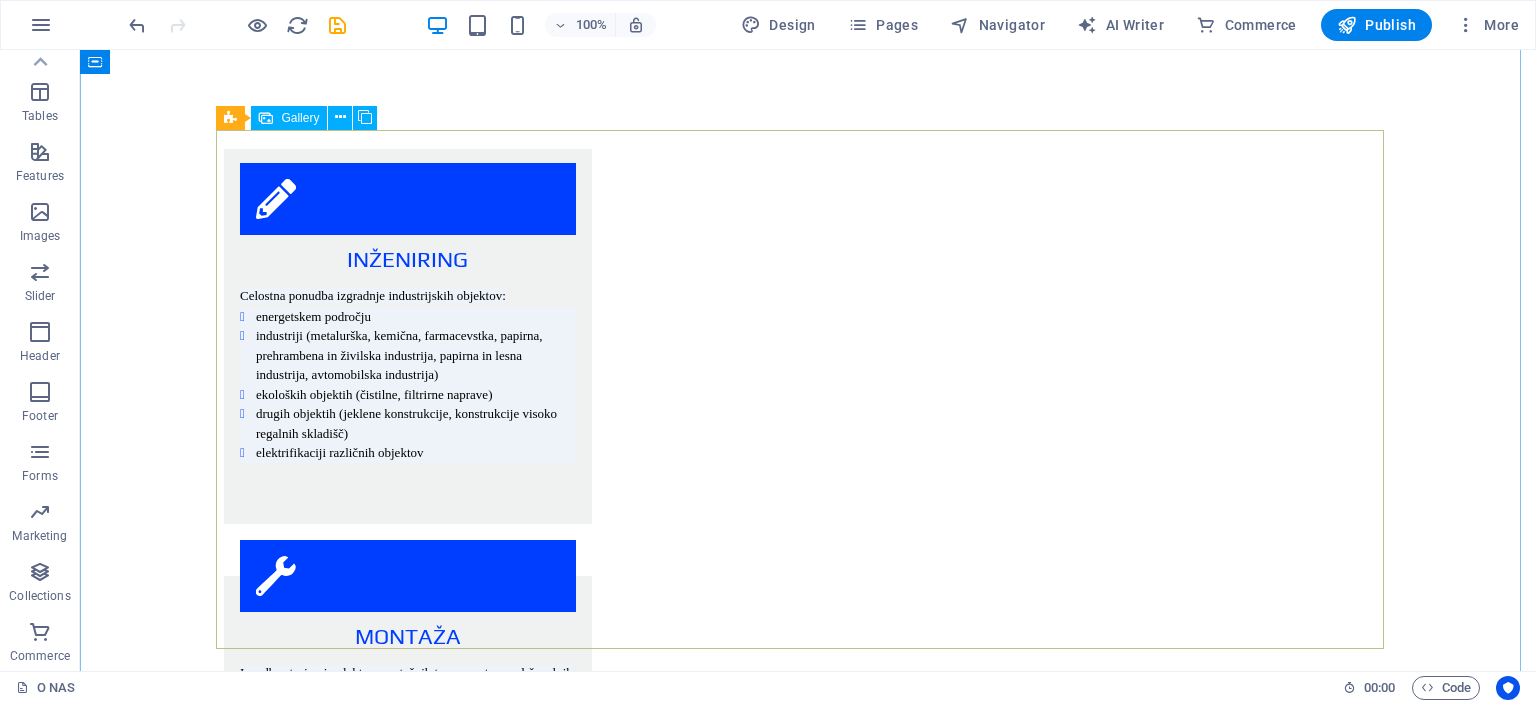 scroll, scrollTop: 2448, scrollLeft: 0, axis: vertical 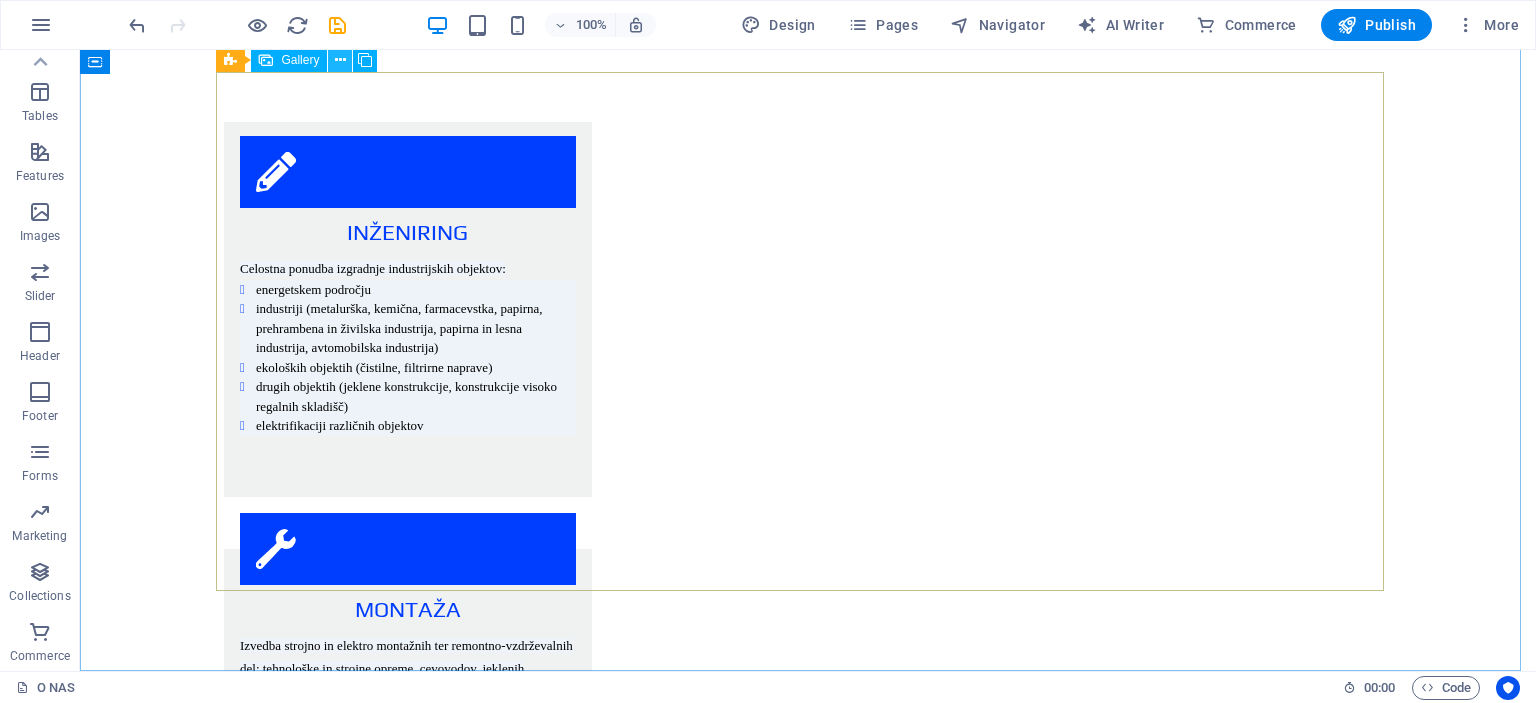 click at bounding box center [340, 60] 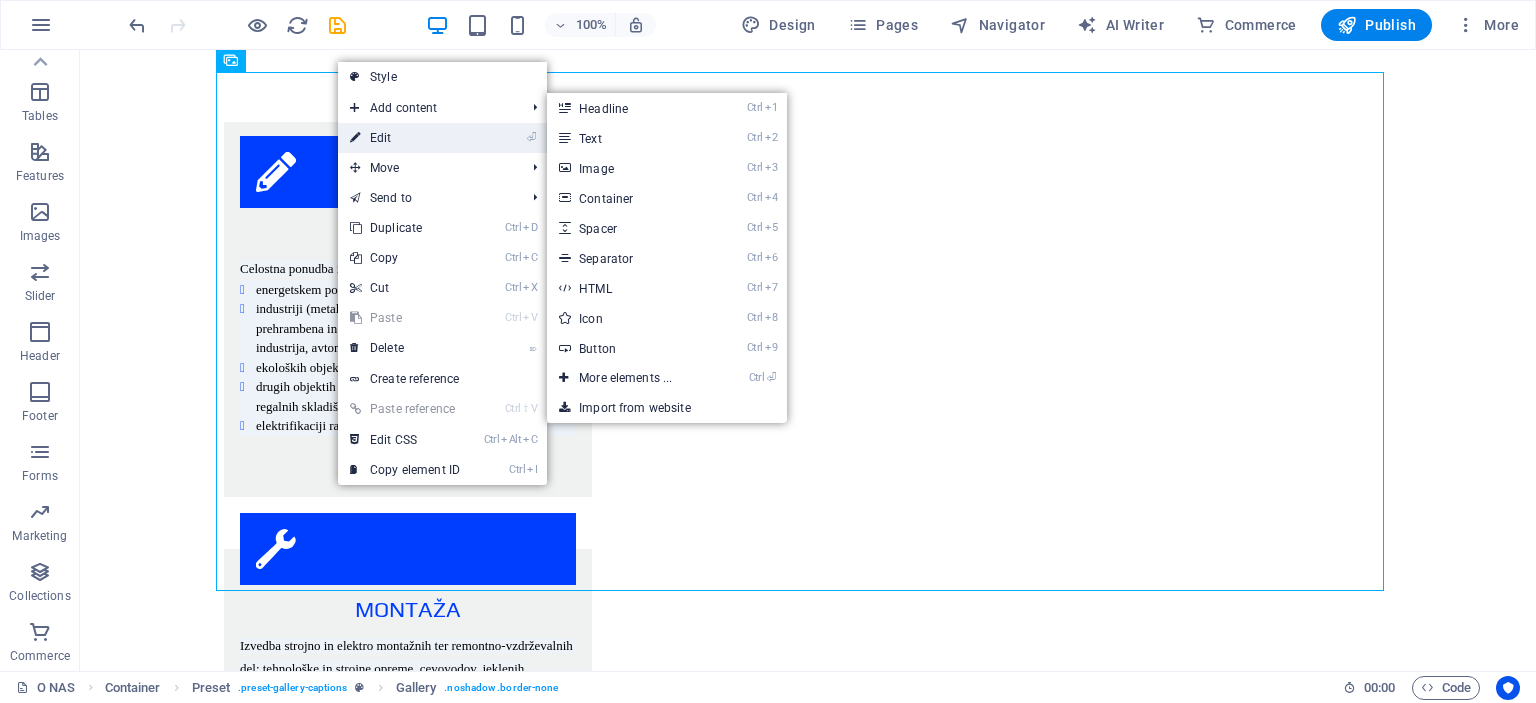 click on "⏎  Edit" at bounding box center [405, 138] 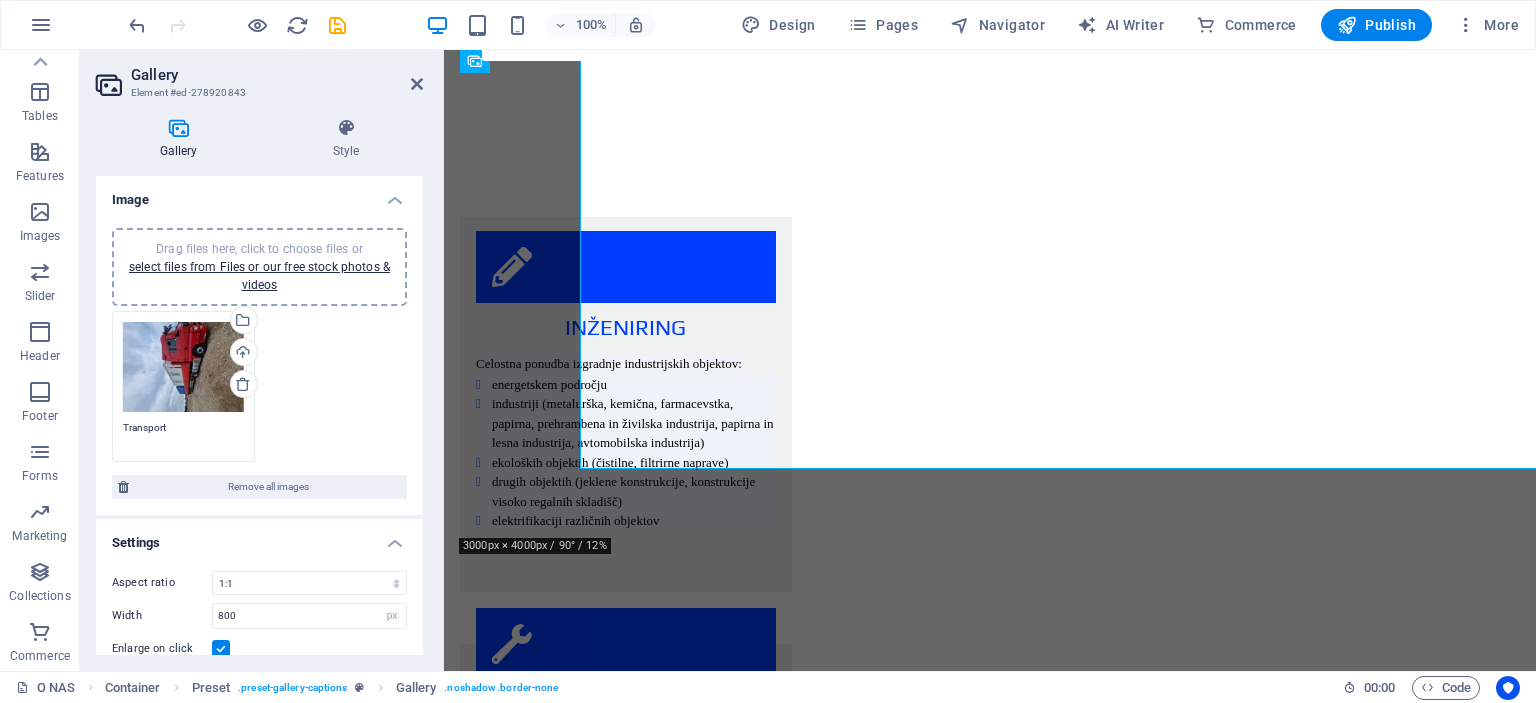 scroll, scrollTop: 2571, scrollLeft: 0, axis: vertical 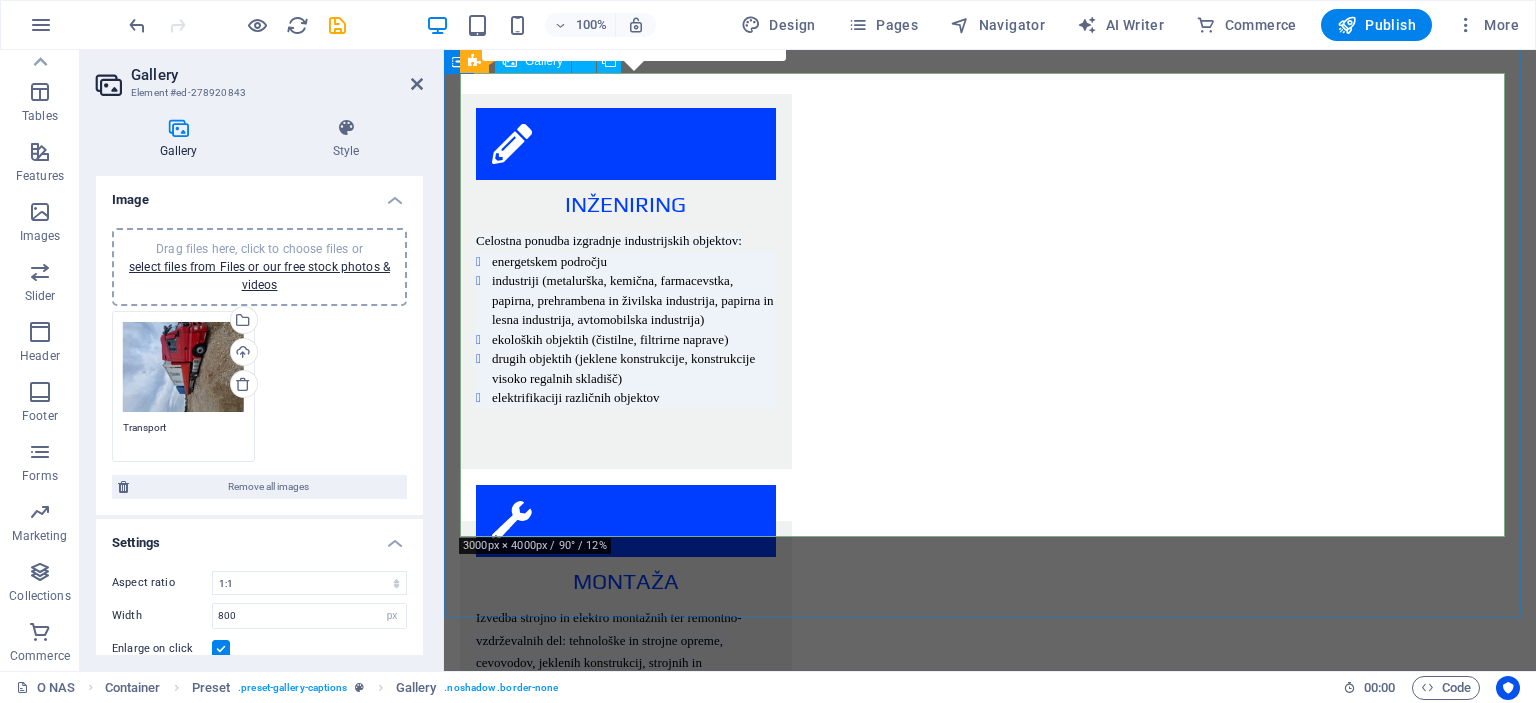 click at bounding box center [636, 2861] 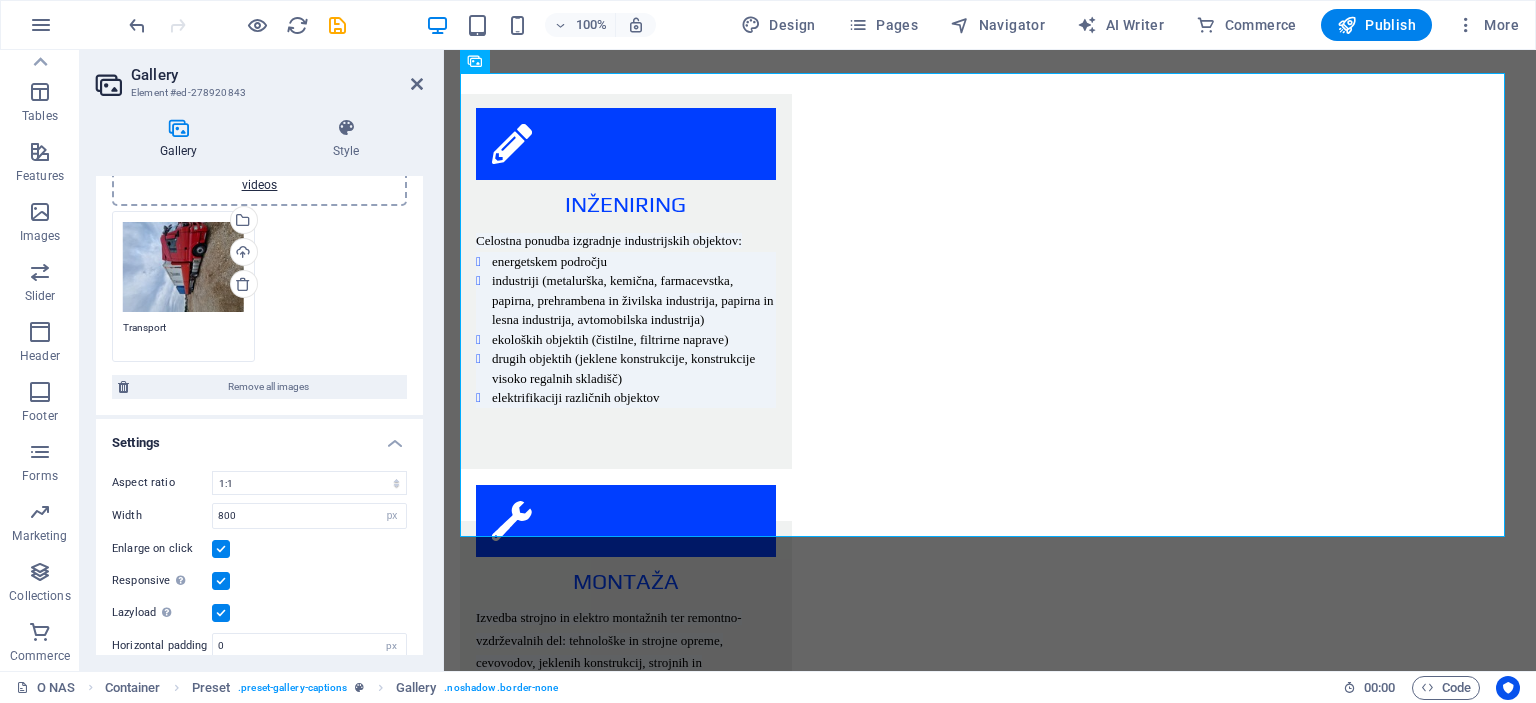 scroll, scrollTop: 149, scrollLeft: 0, axis: vertical 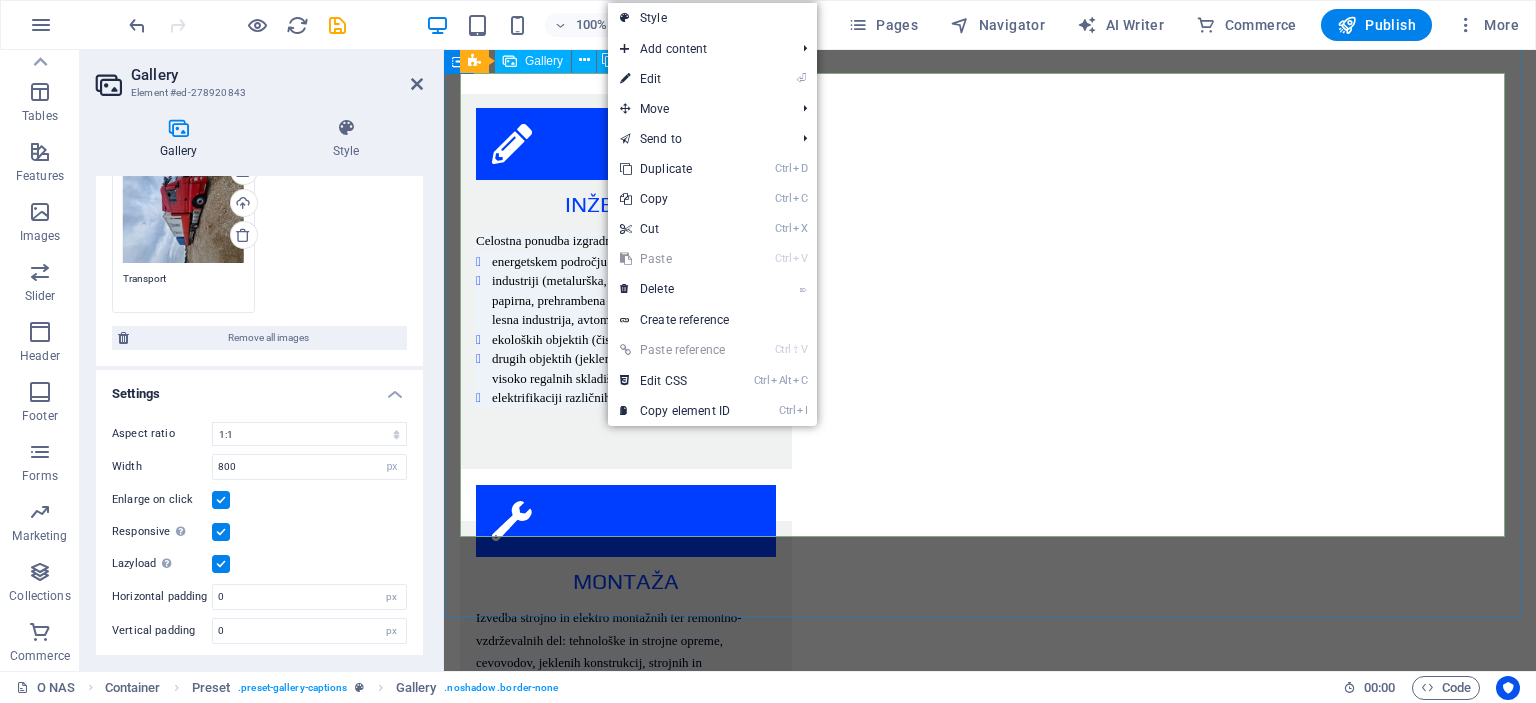 click at bounding box center (990, 2861) 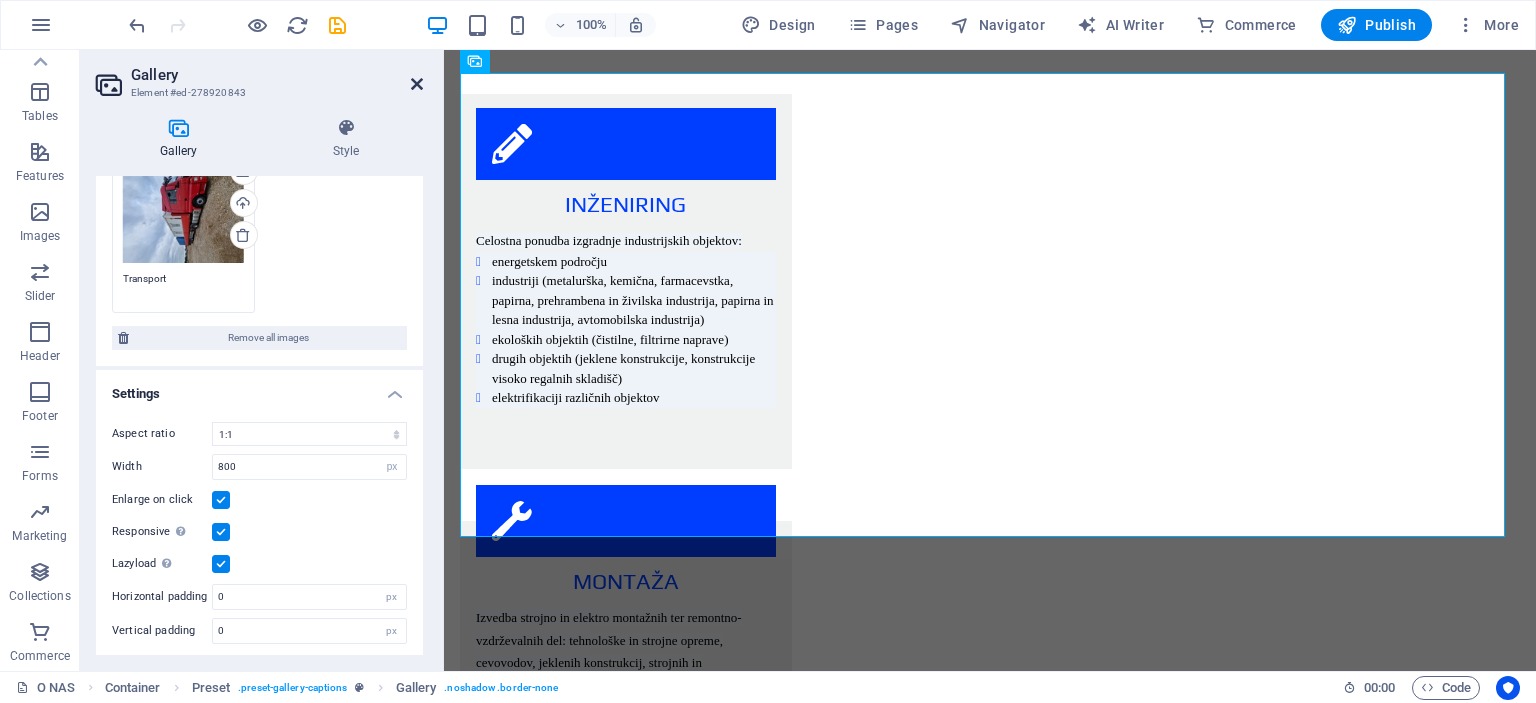 click at bounding box center [417, 84] 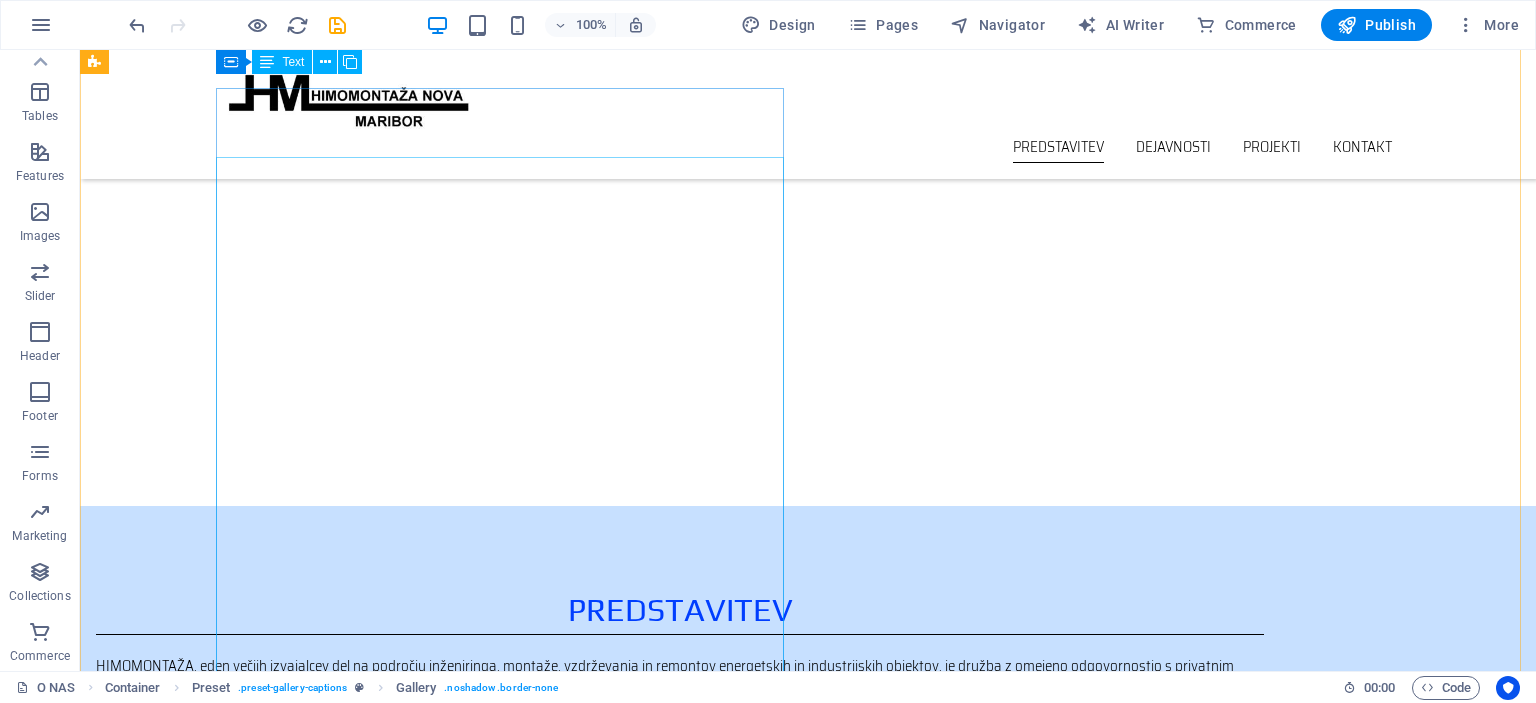 scroll, scrollTop: 348, scrollLeft: 0, axis: vertical 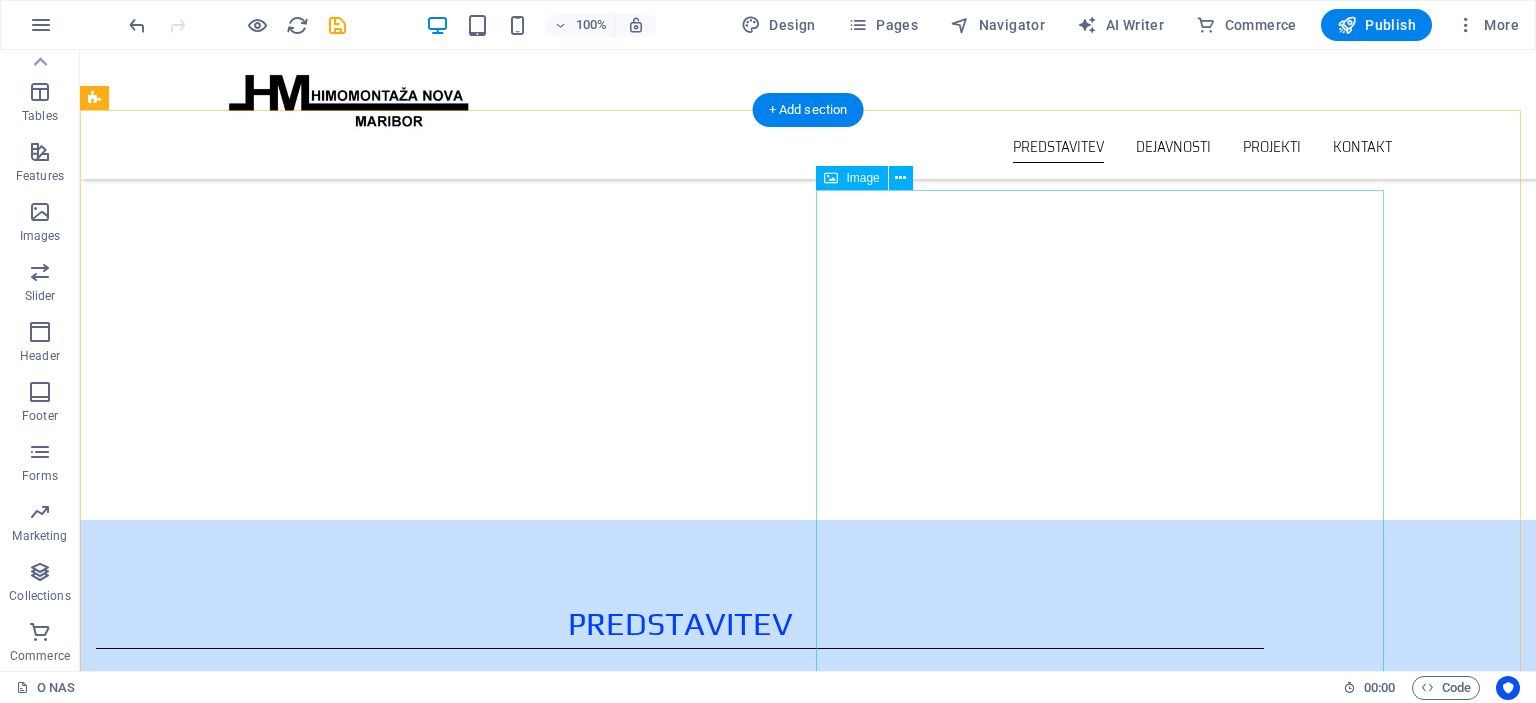 click at bounding box center [276, 1118] 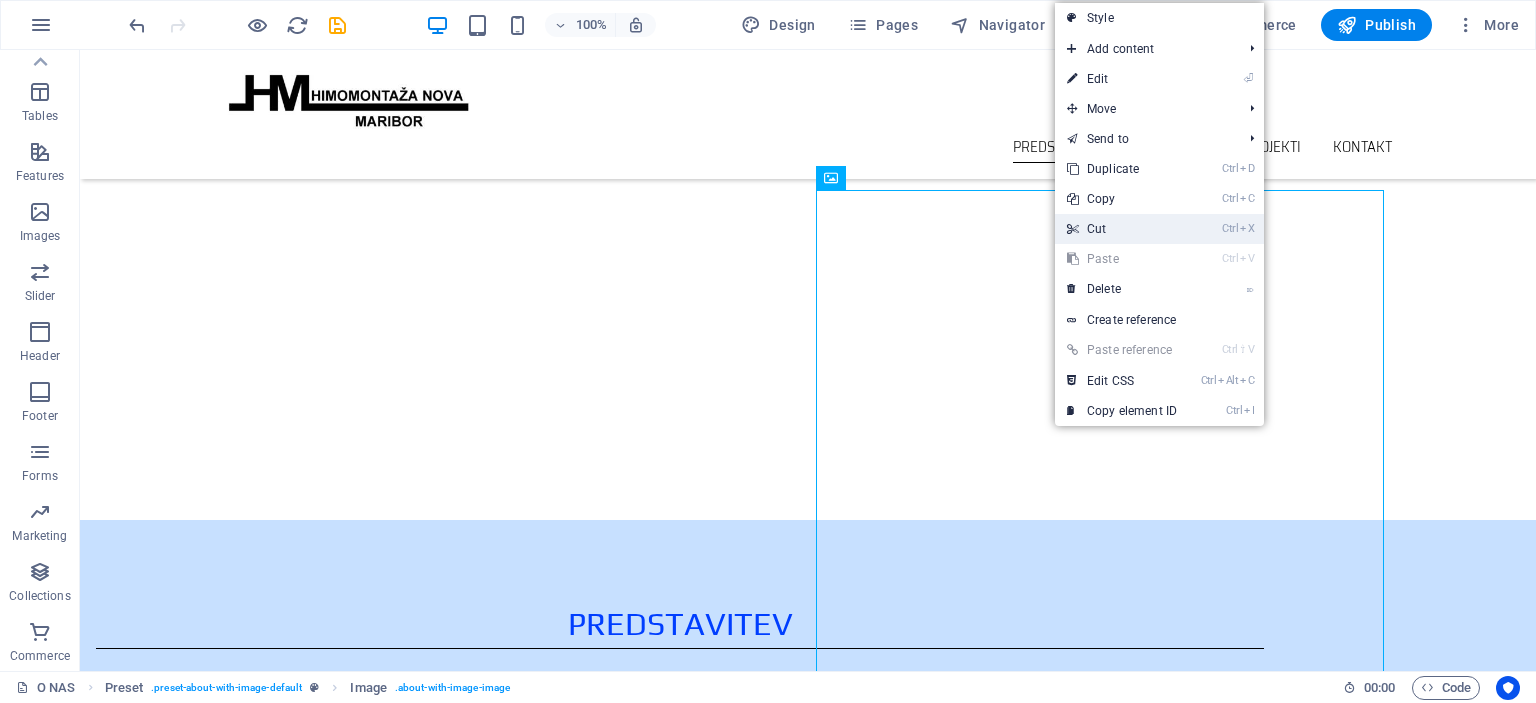 click on "Ctrl X  Cut" at bounding box center (1122, 229) 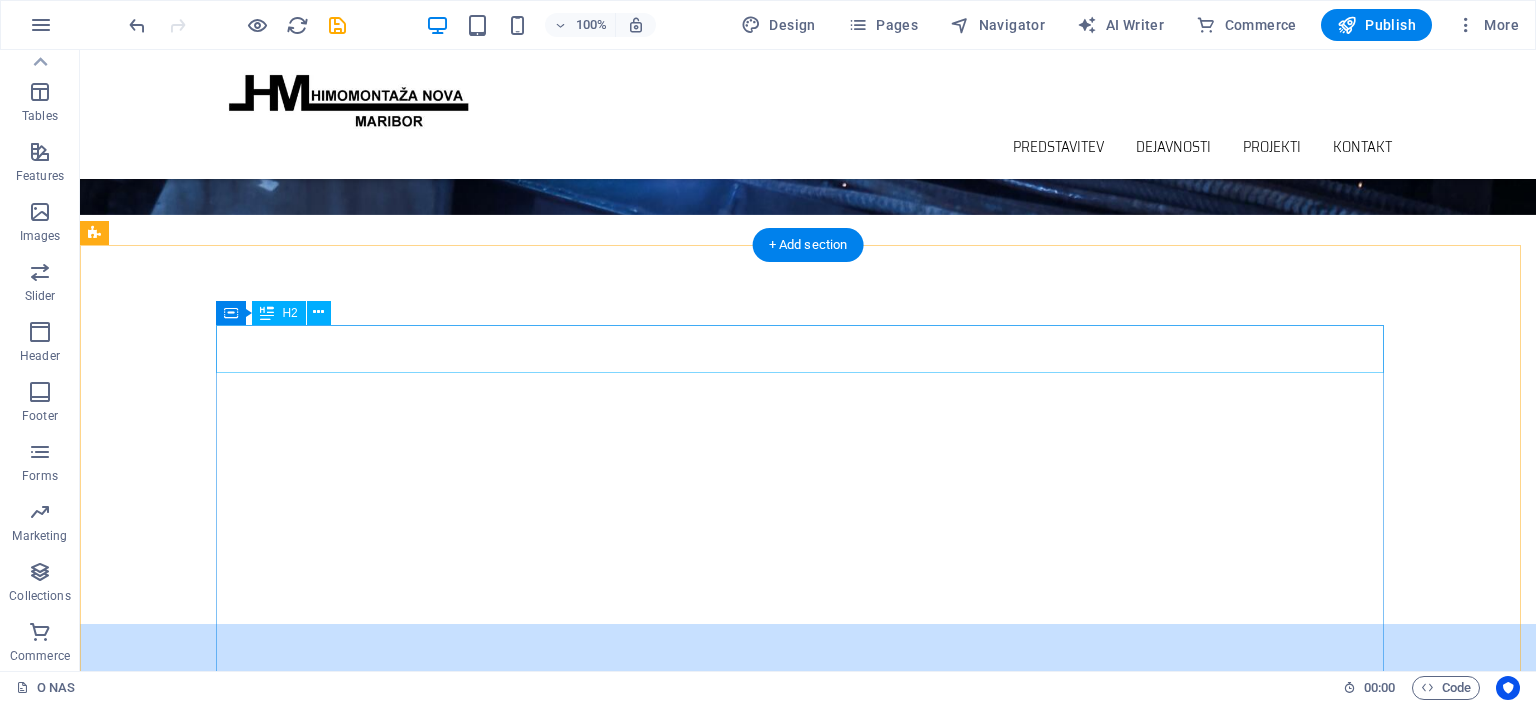 scroll, scrollTop: 200, scrollLeft: 0, axis: vertical 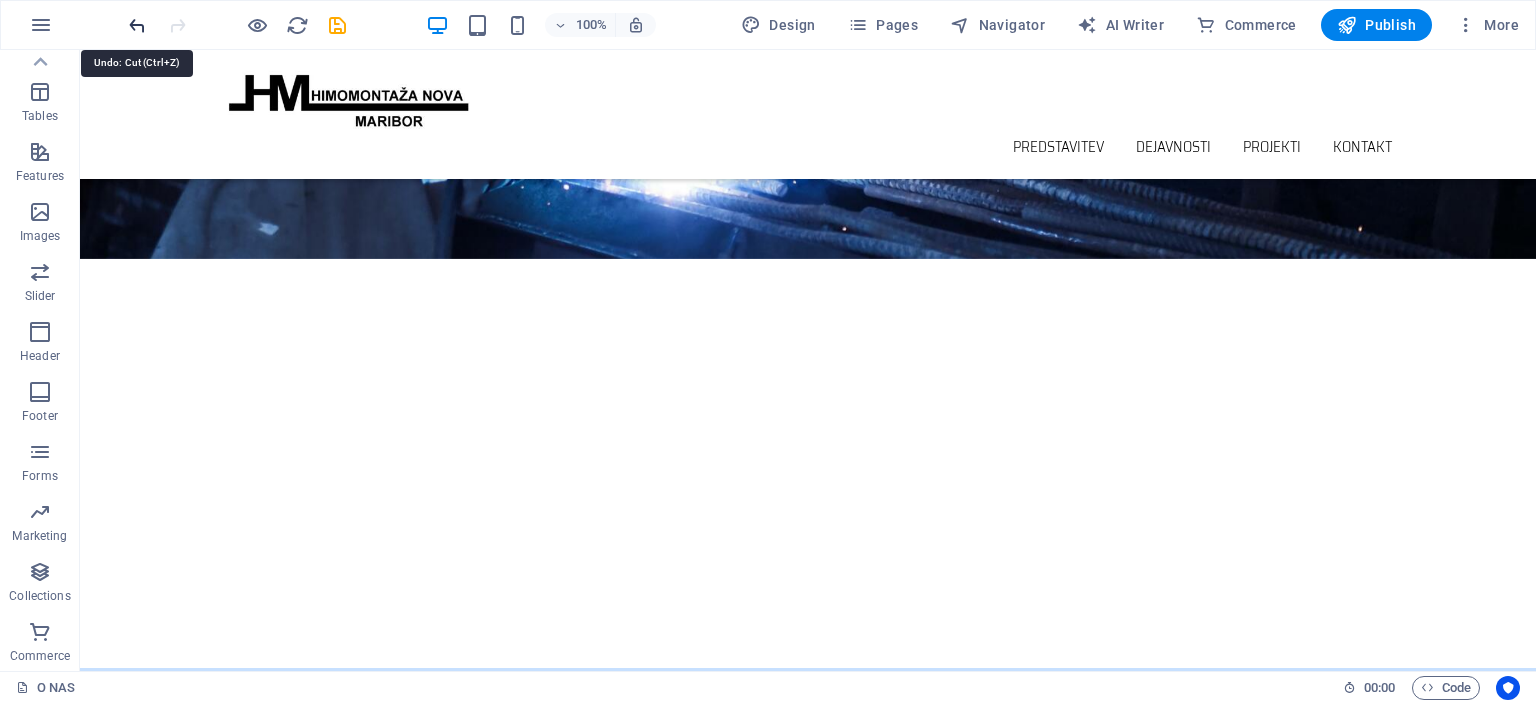 click at bounding box center (137, 25) 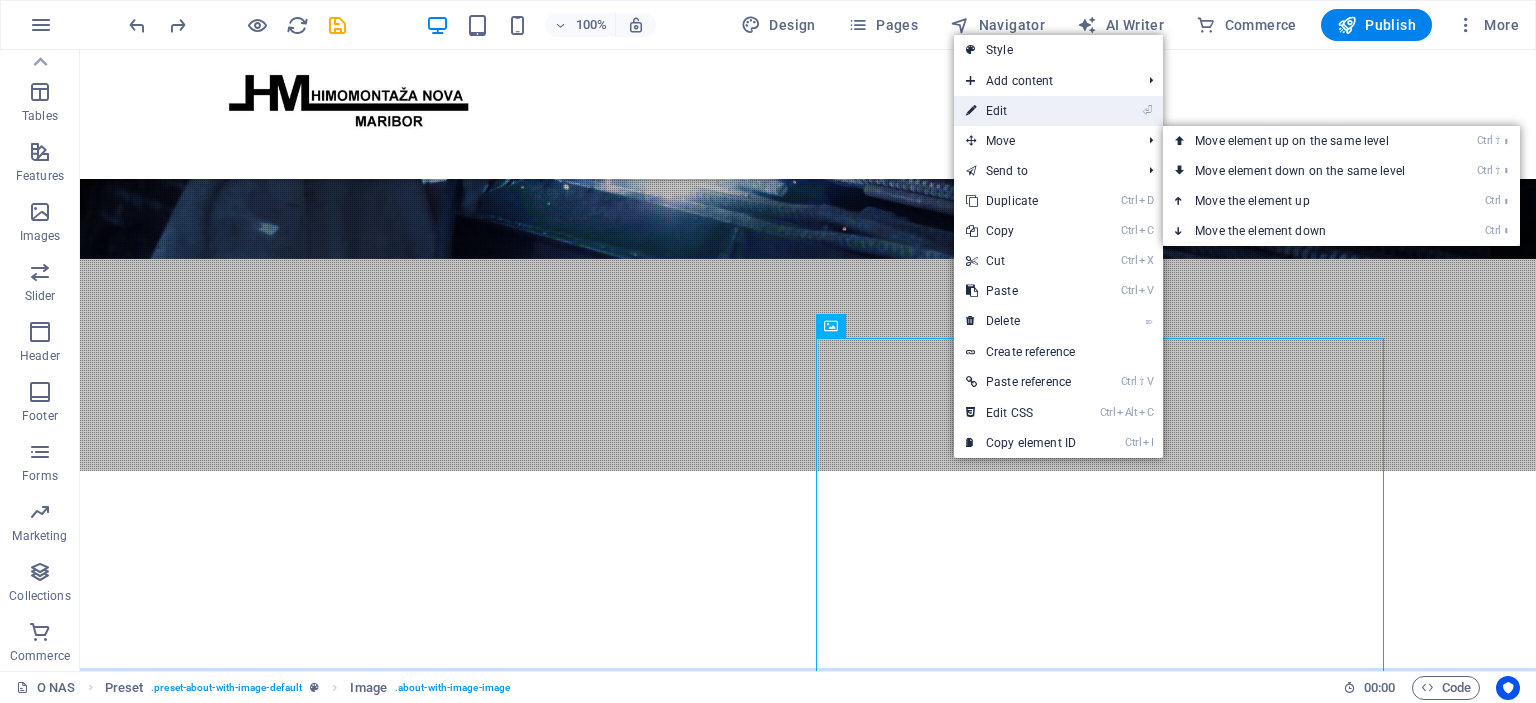 click on "⏎  Edit" at bounding box center [1021, 111] 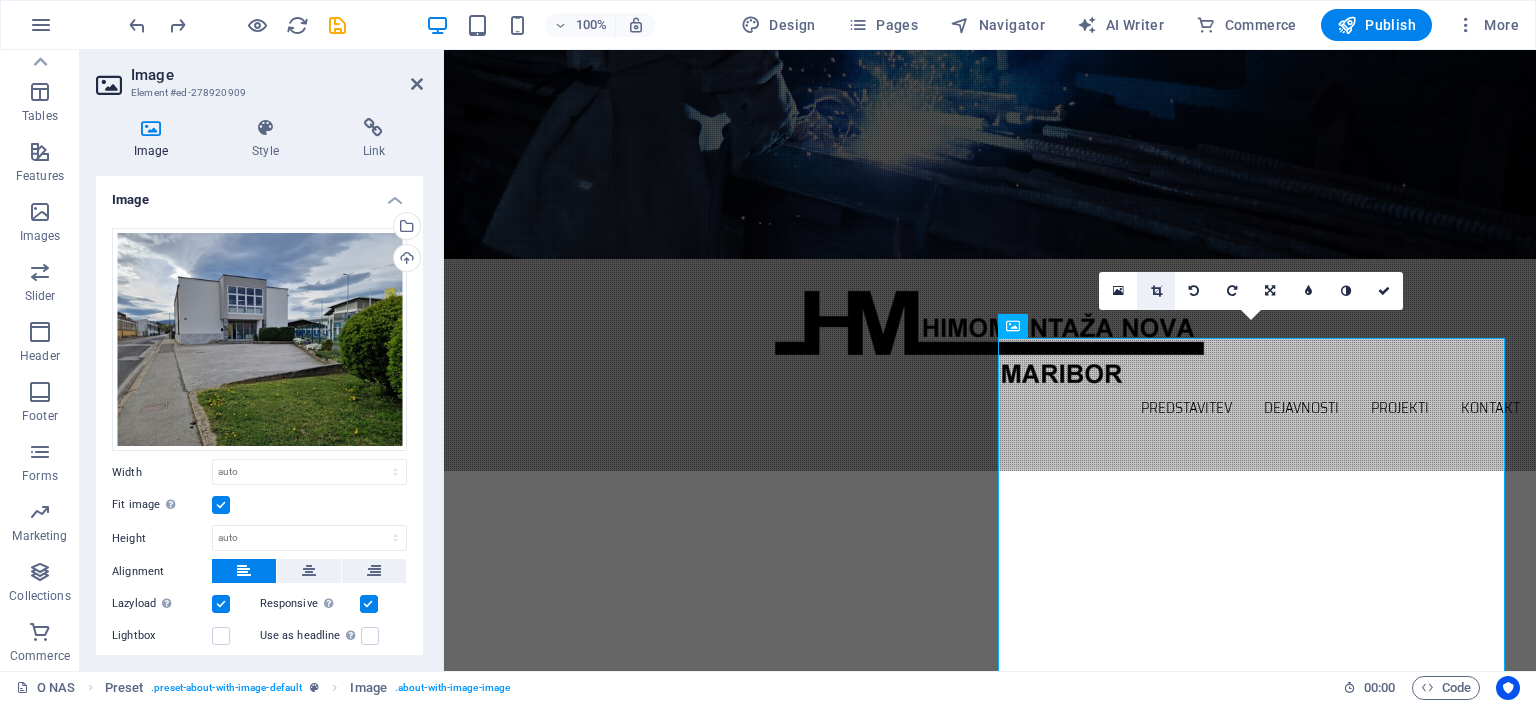click at bounding box center (1156, 291) 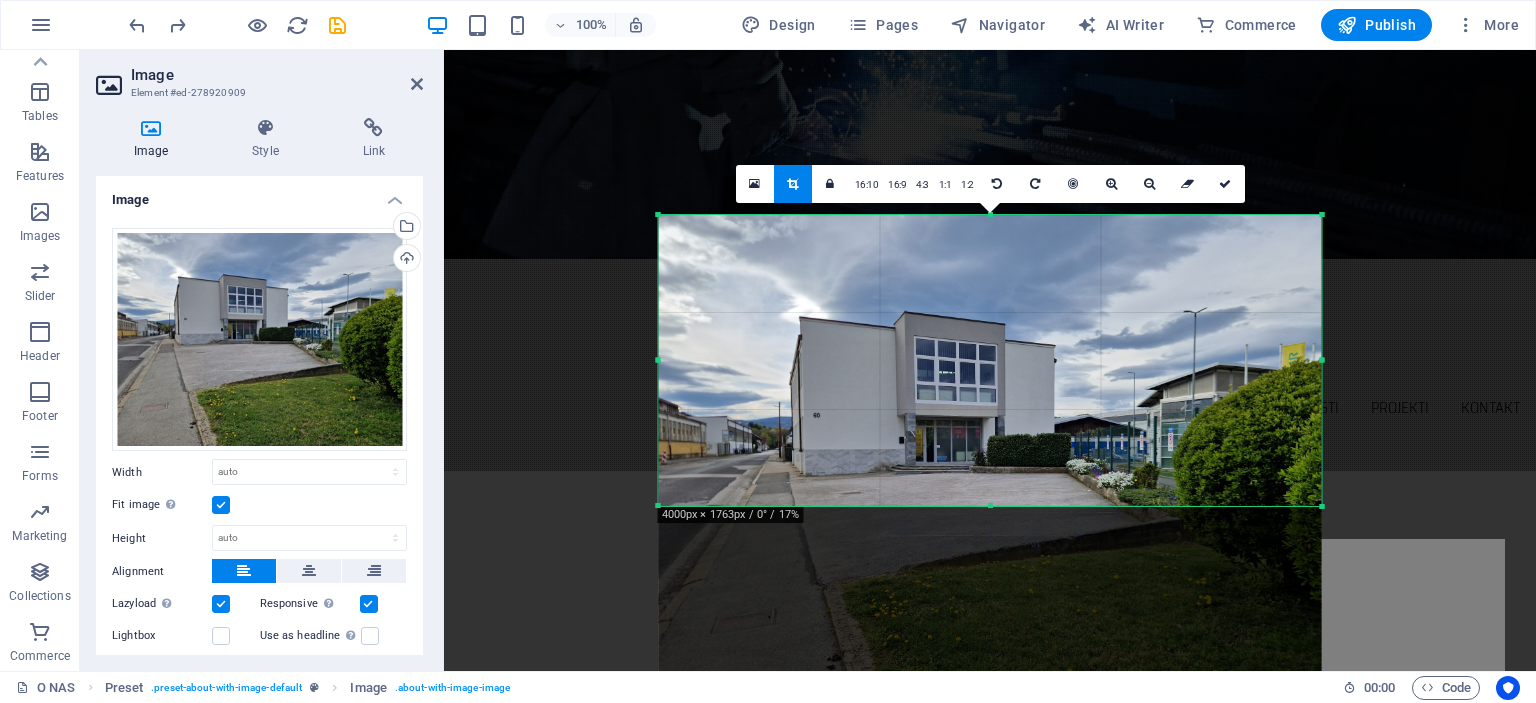 drag, startPoint x: 992, startPoint y: 605, endPoint x: 963, endPoint y: 400, distance: 207.04106 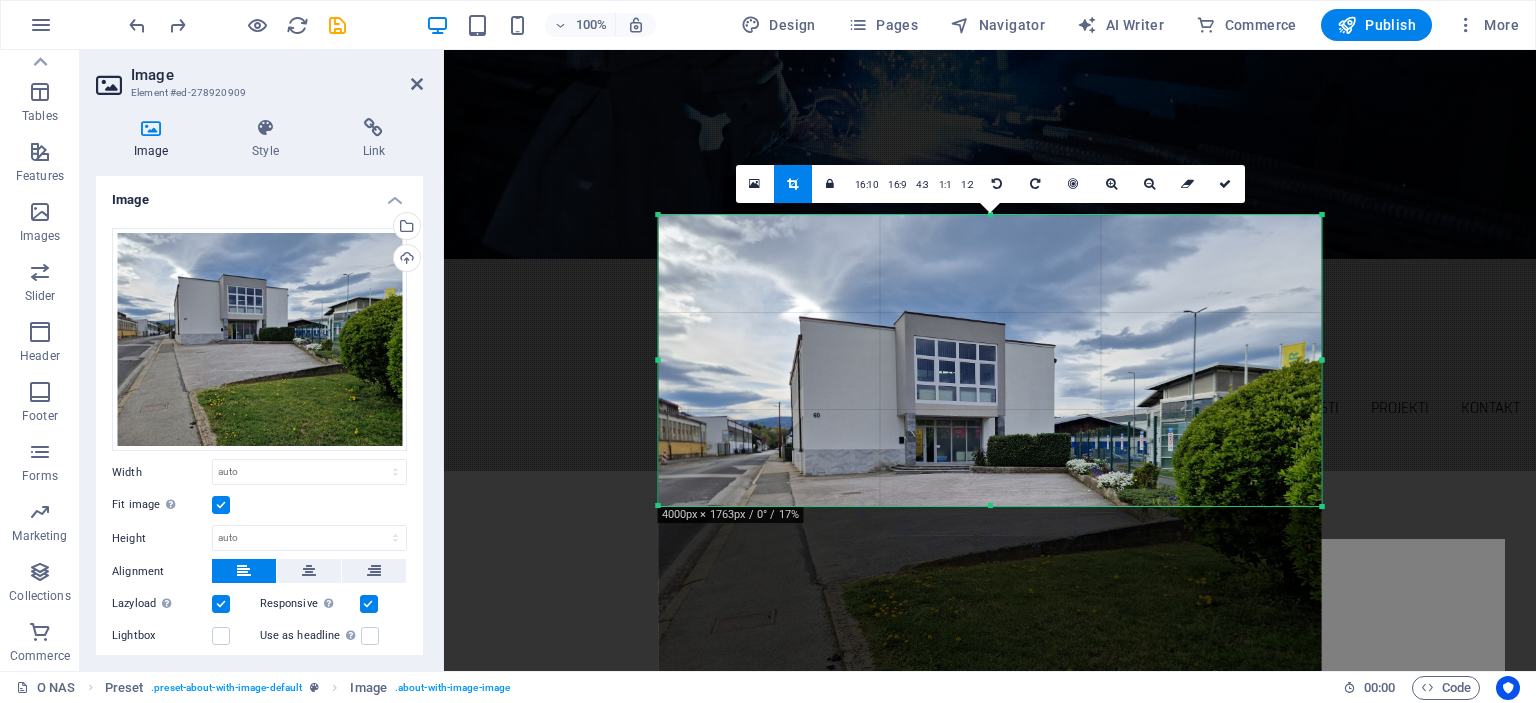 click on "180 170 160 150 140 130 120 110 100 90 80 70 60 50 40 30 20 10 0 -10 -20 -30 -40 -50 -60 -70 -80 -90 -100 -110 -120 -130 -140 -150 -160 -170 4000px × 1763px / 0° / 17% 16:10 16:9 4:3 1:1 1:2 0" at bounding box center [990, 361] 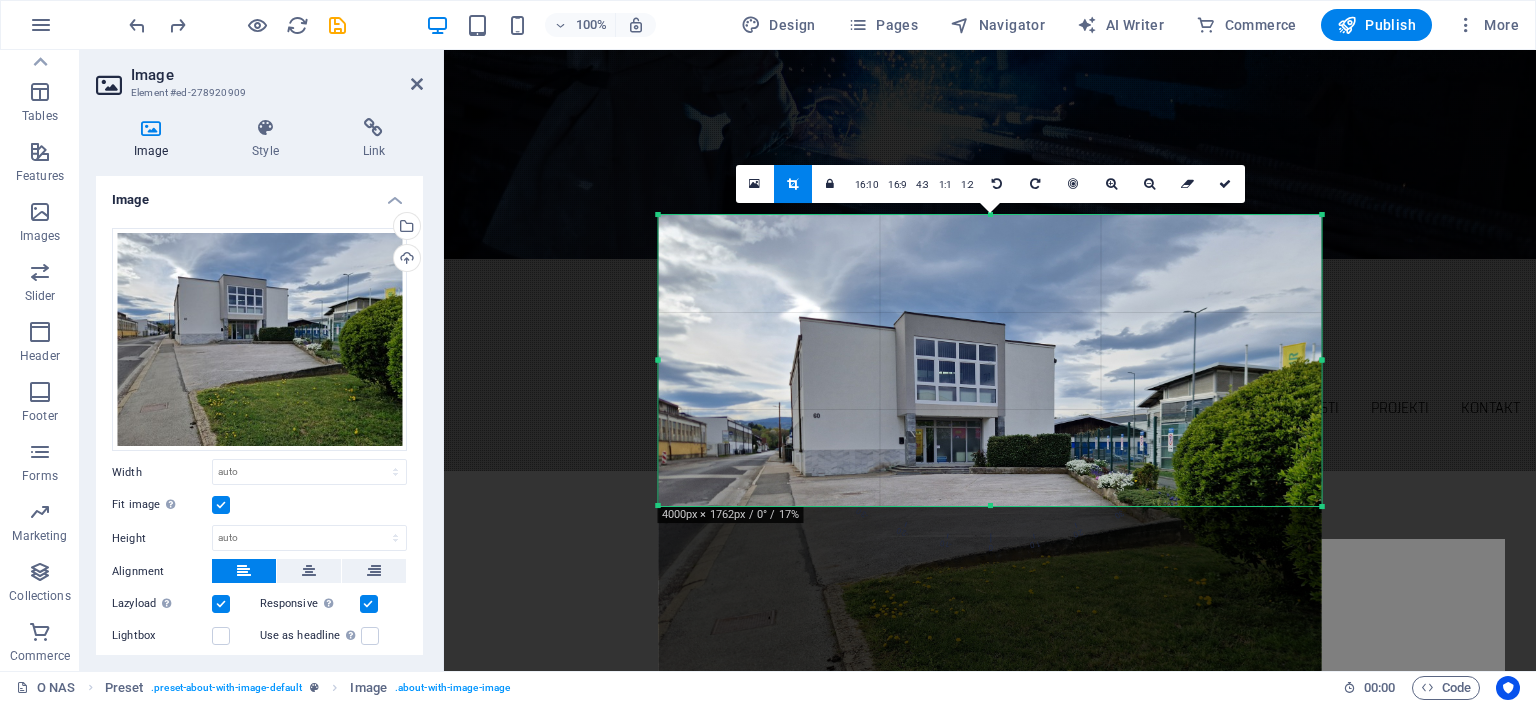 click at bounding box center (990, 294) 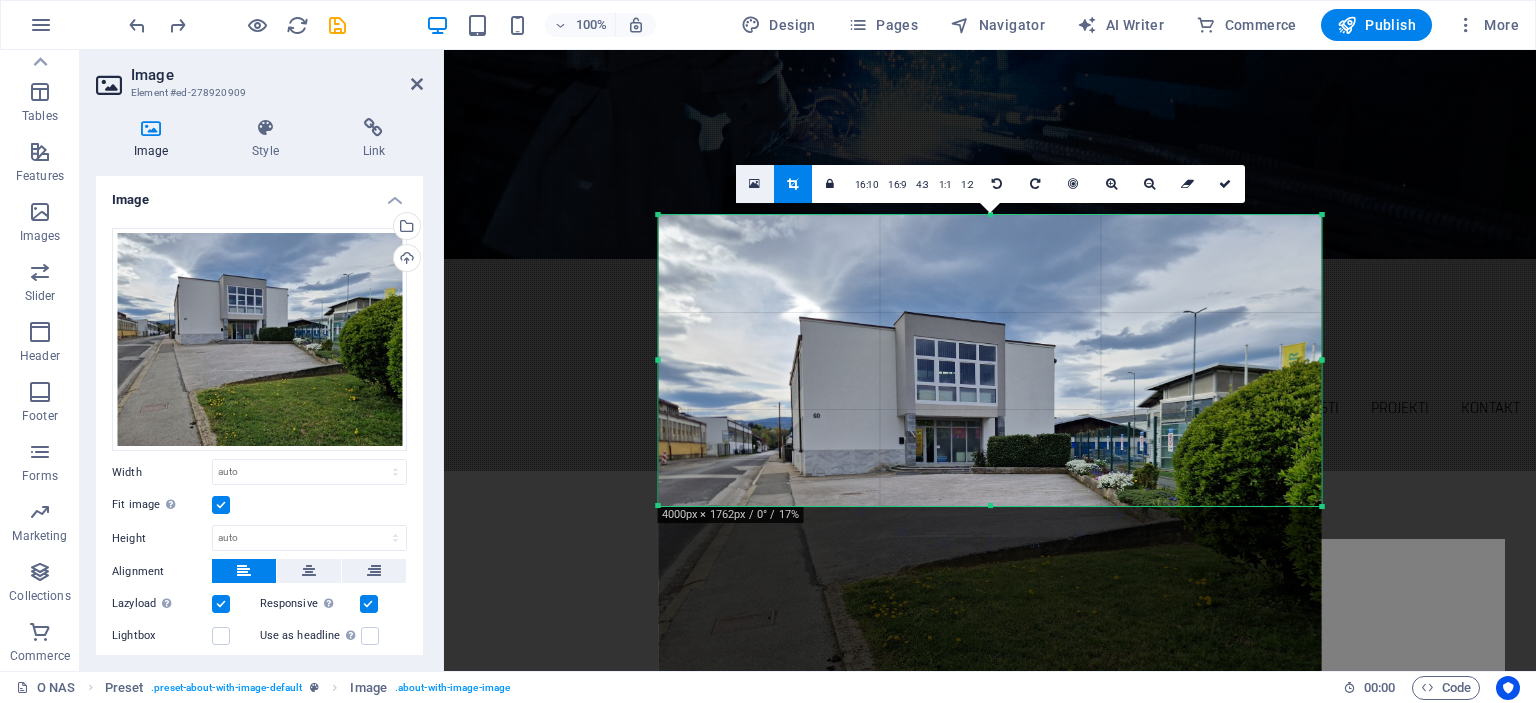 click at bounding box center [755, 184] 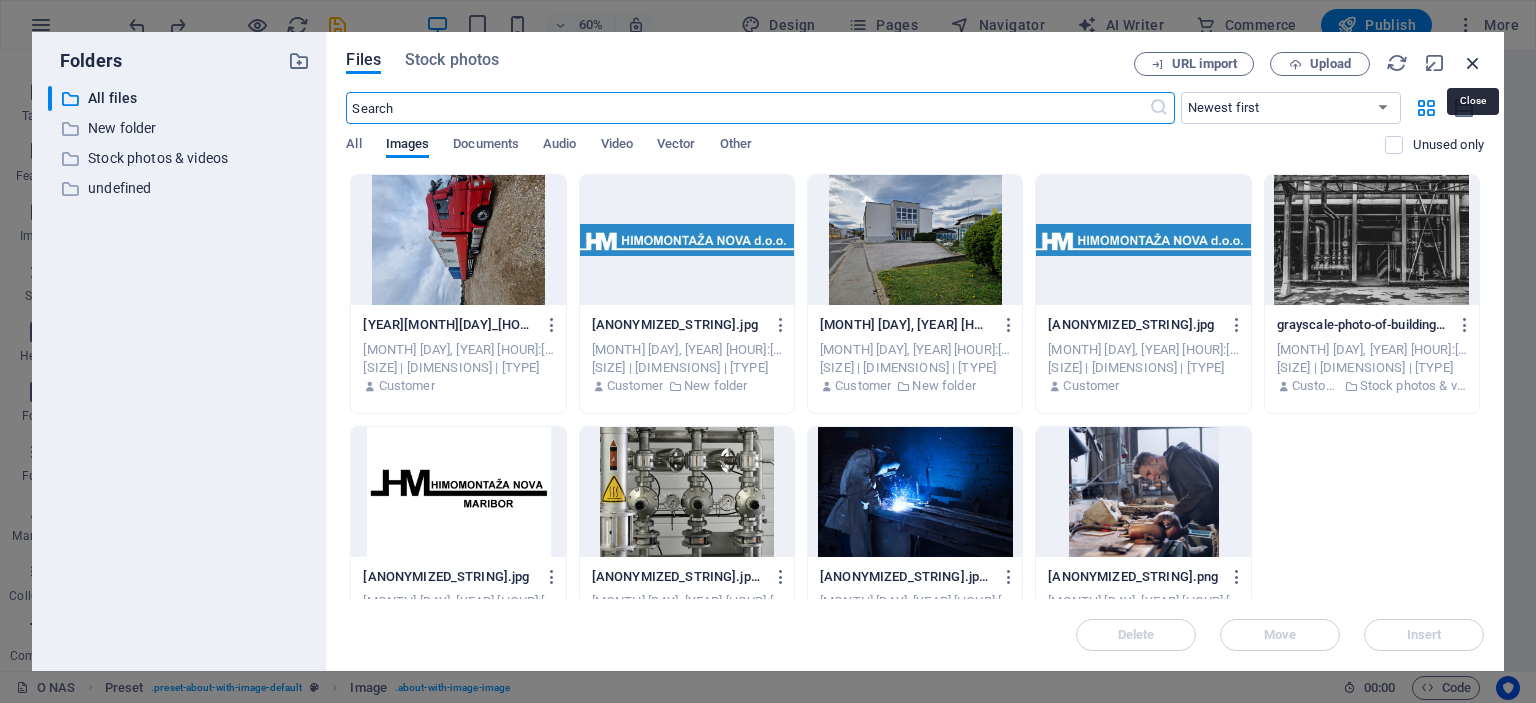 click at bounding box center [1473, 63] 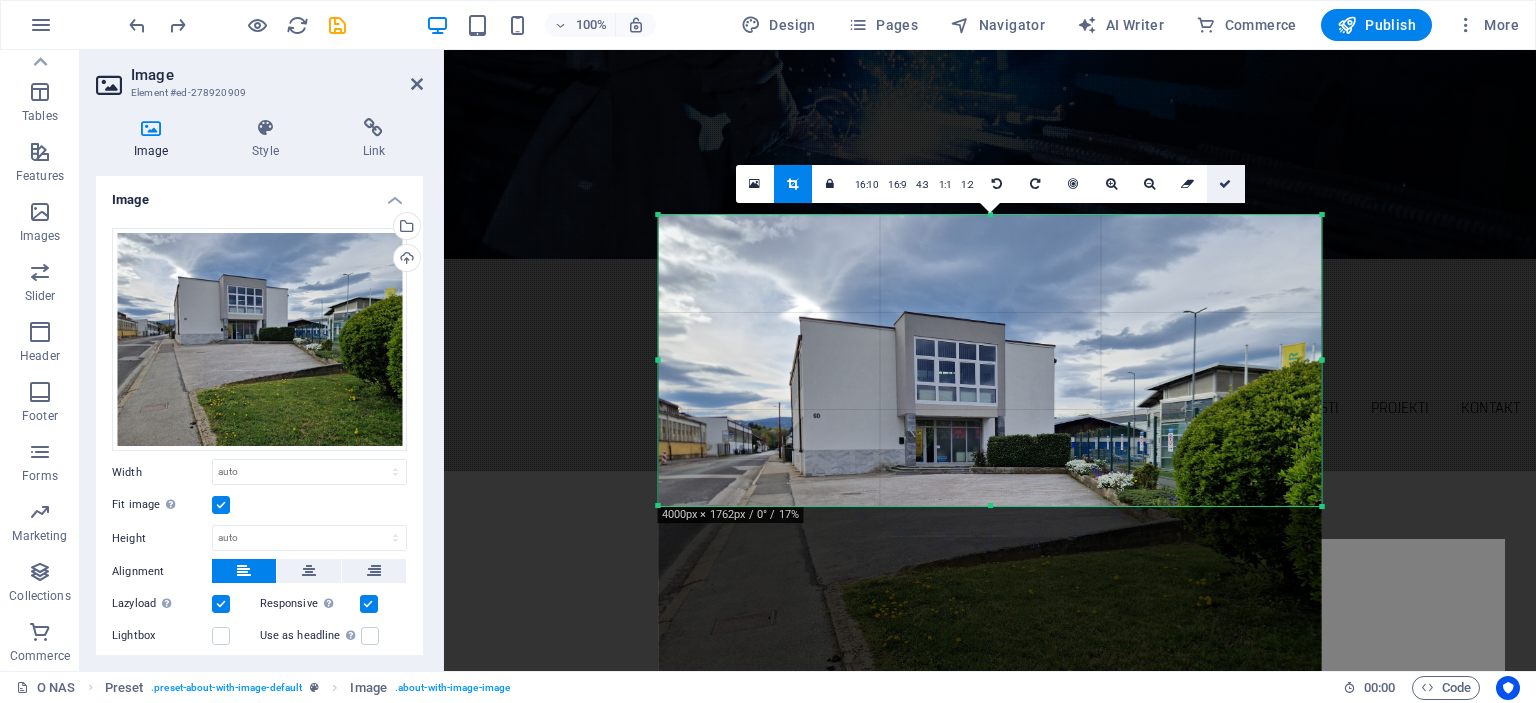 click at bounding box center [1225, 184] 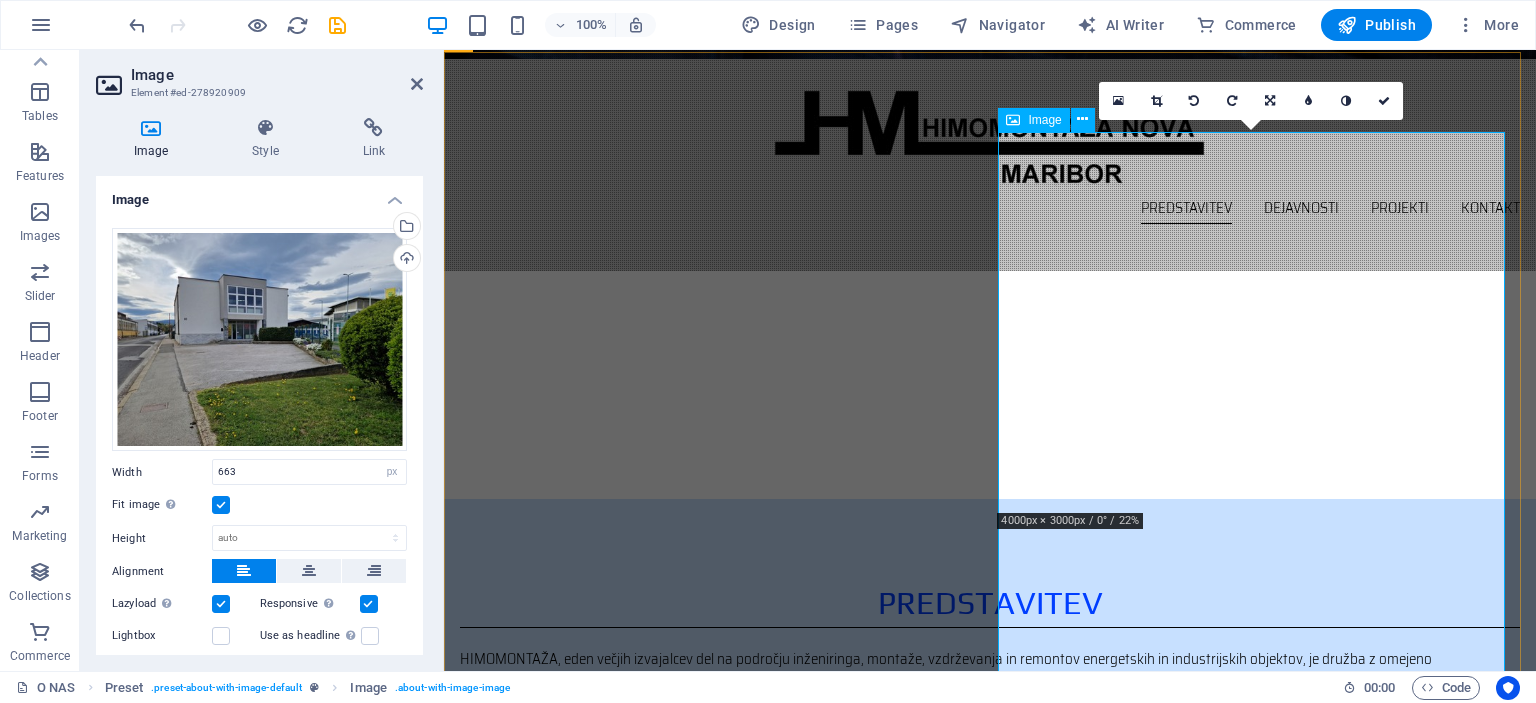 scroll, scrollTop: 600, scrollLeft: 0, axis: vertical 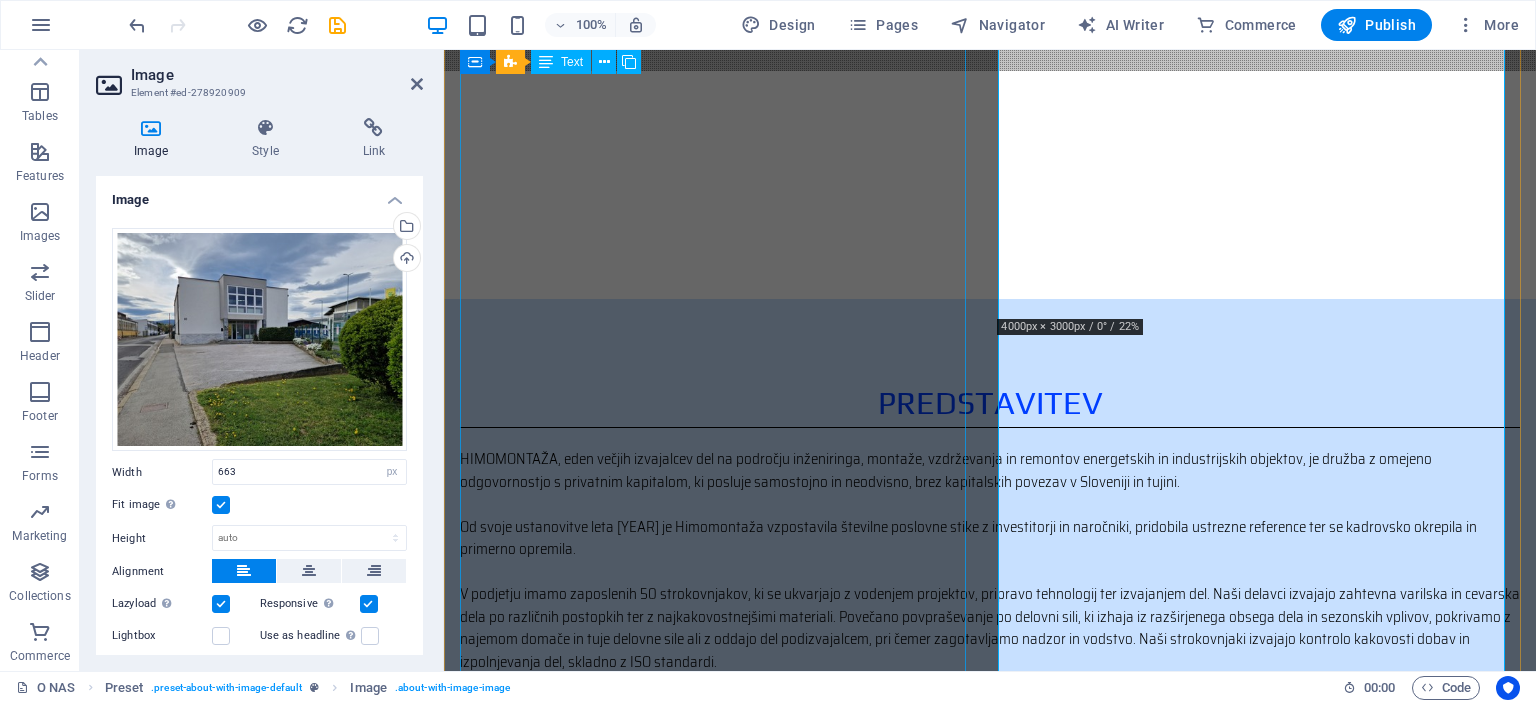 click on "HIMOMONTAŽA, eden večjih izvajalcev del na področju inženiringa, montaže, vzdrževanja in remontov energetskih in industrijskih objektov, je družba z omejeno odgovornostjo s privatnim kapitalom, ki posluje samostojno in neodvisno, brez kapitalskih povezav v Sloveniji in tujini. Od svoje ustanovitve leta [YEAR] je Himomontaža vzpostavila številne poslovne stike z investitorji in naročniki, pridobila ustrezne reference ter se kadrovsko okrepila in primerno opremila. Himomontaža izvaja približno 40% inženiring poslov in objektov na ključ (od izdelave tehnične dokumentacije do spuščanja v pogon in primopredajne dokumentacije), ostalo predstavljajo storitve, predvsem montažna dela, vzdrževanje in remonti. Z hitrim odzivom našim naročnikom zagotavljamo tudi tehnološko zahtevne rešitve in izvedbo po sodobnih postopkih ter standardih v zahtevanih rokih in skladu z najvišjimi kvalitetnimi standardi." at bounding box center (990, 662) 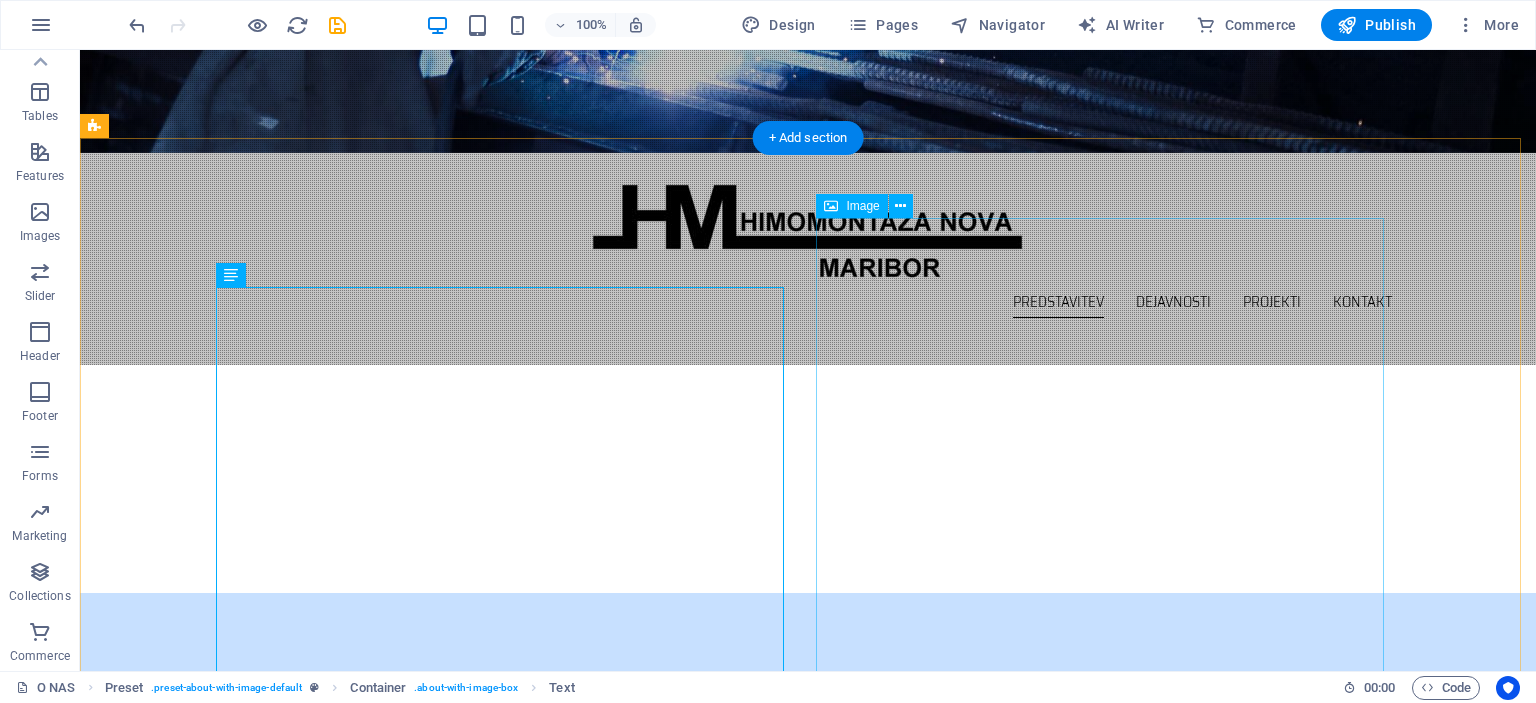 scroll, scrollTop: 321, scrollLeft: 0, axis: vertical 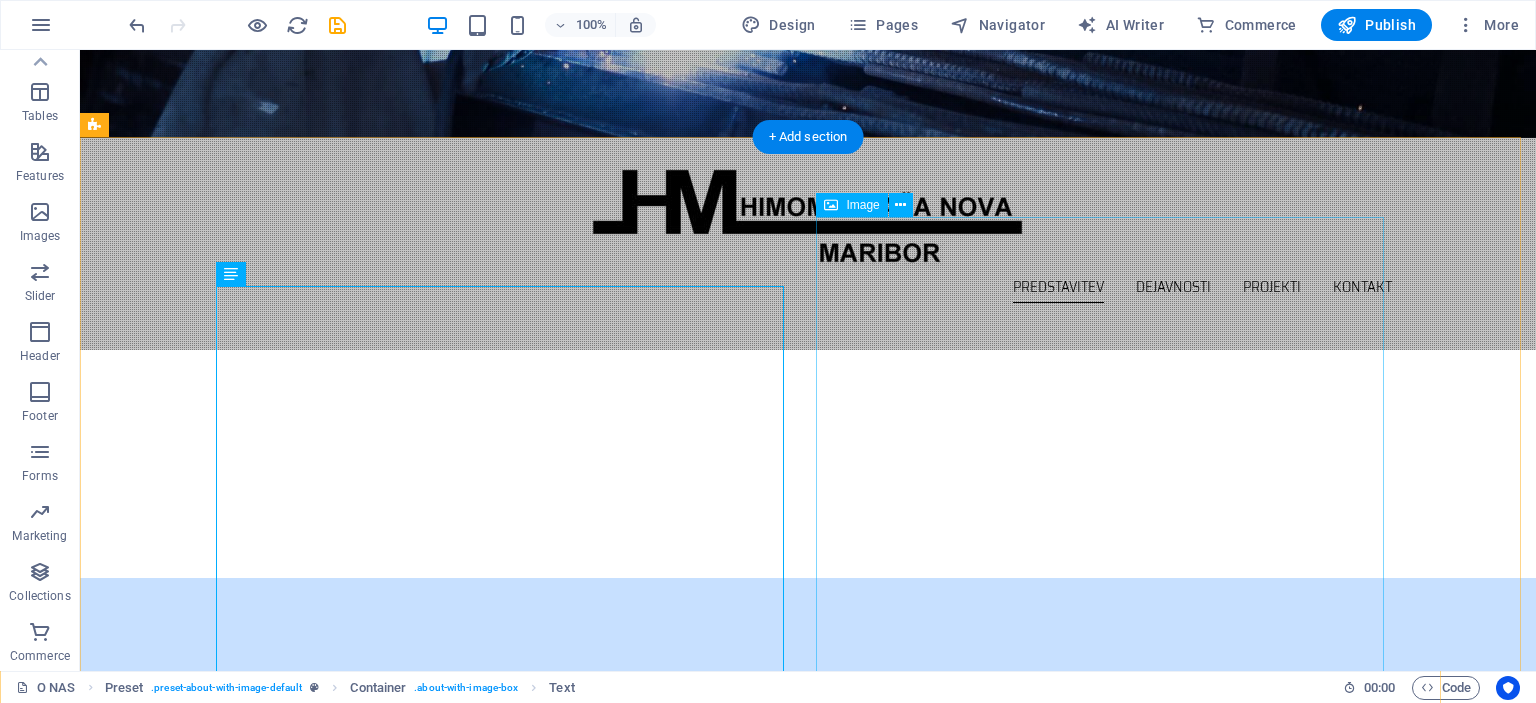 click at bounding box center [276, 1176] 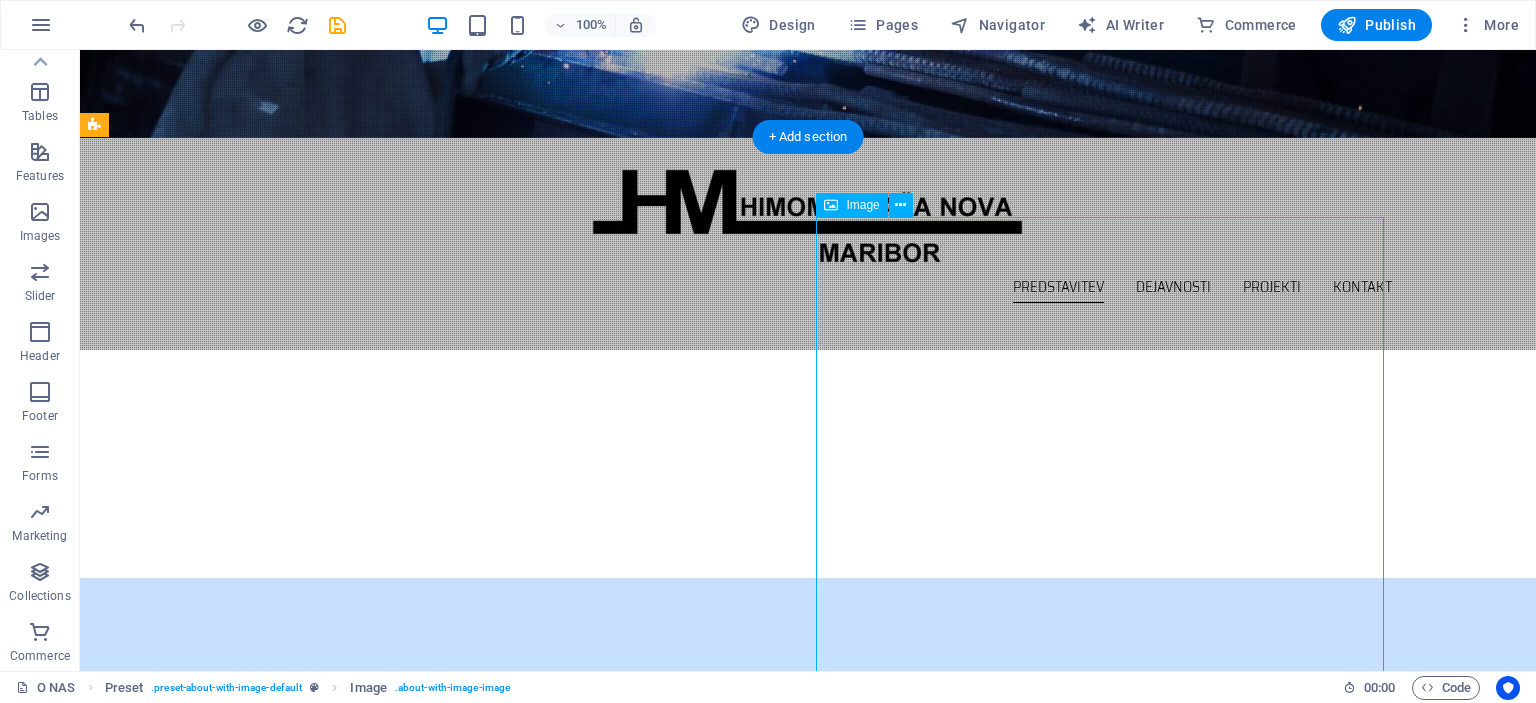 click at bounding box center [276, 1176] 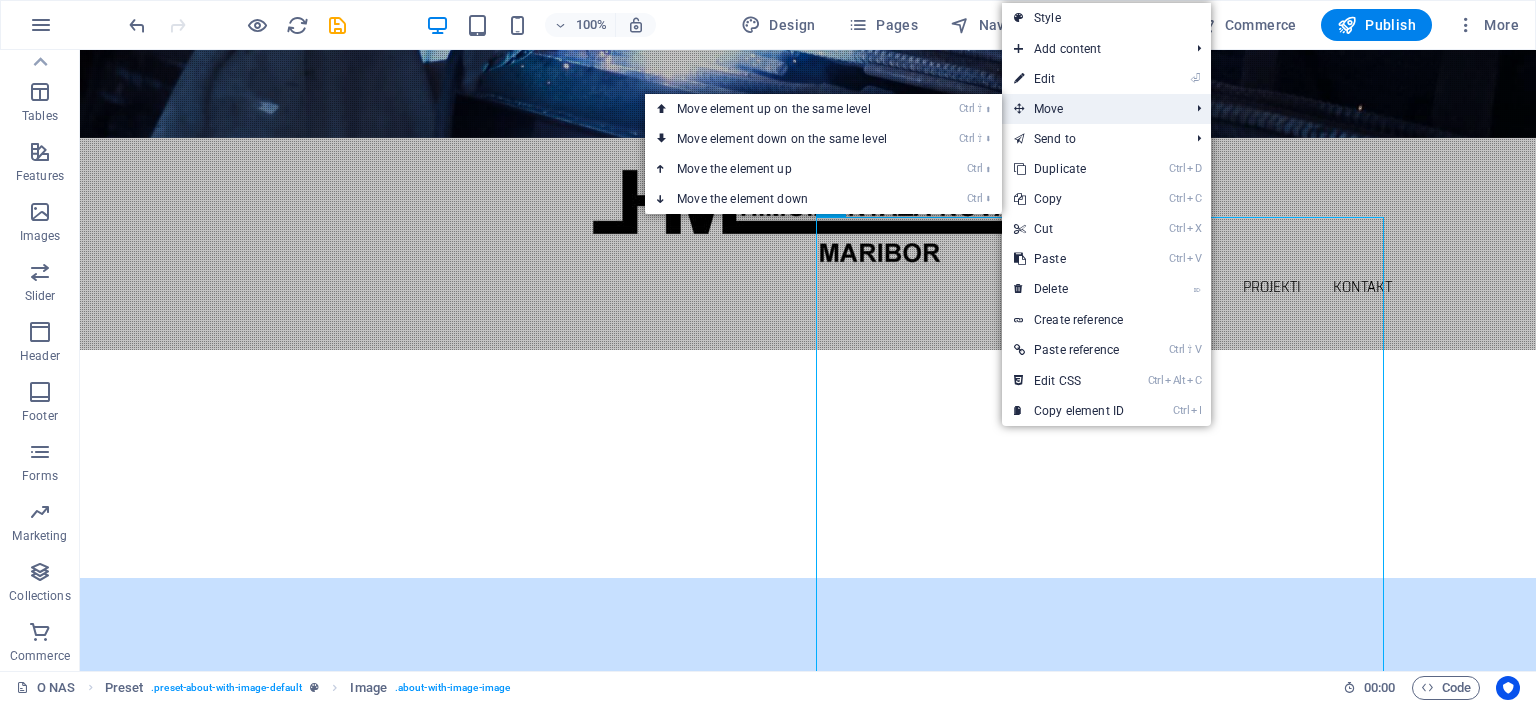 click on "Move" at bounding box center (1091, 109) 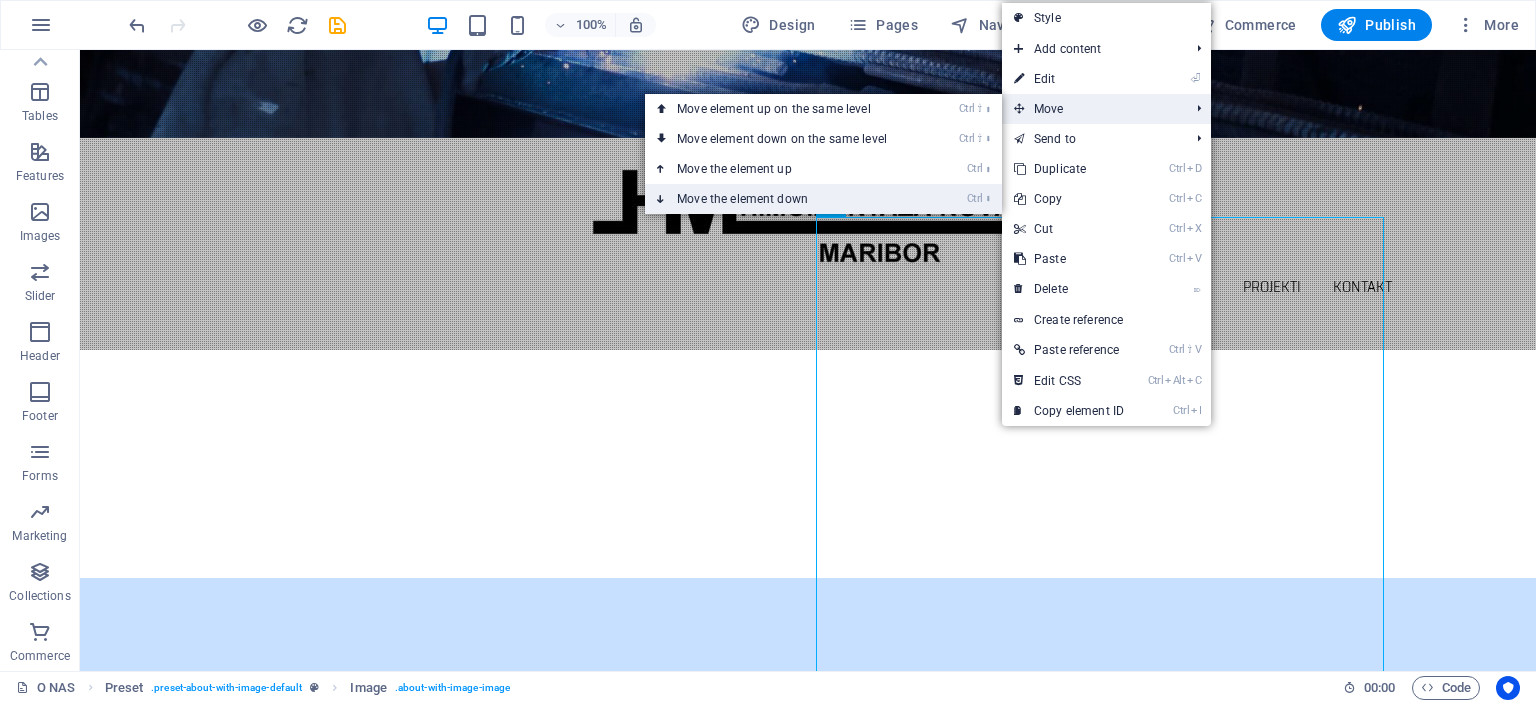 click on "Ctrl ⬇  Move the element down" at bounding box center (786, 199) 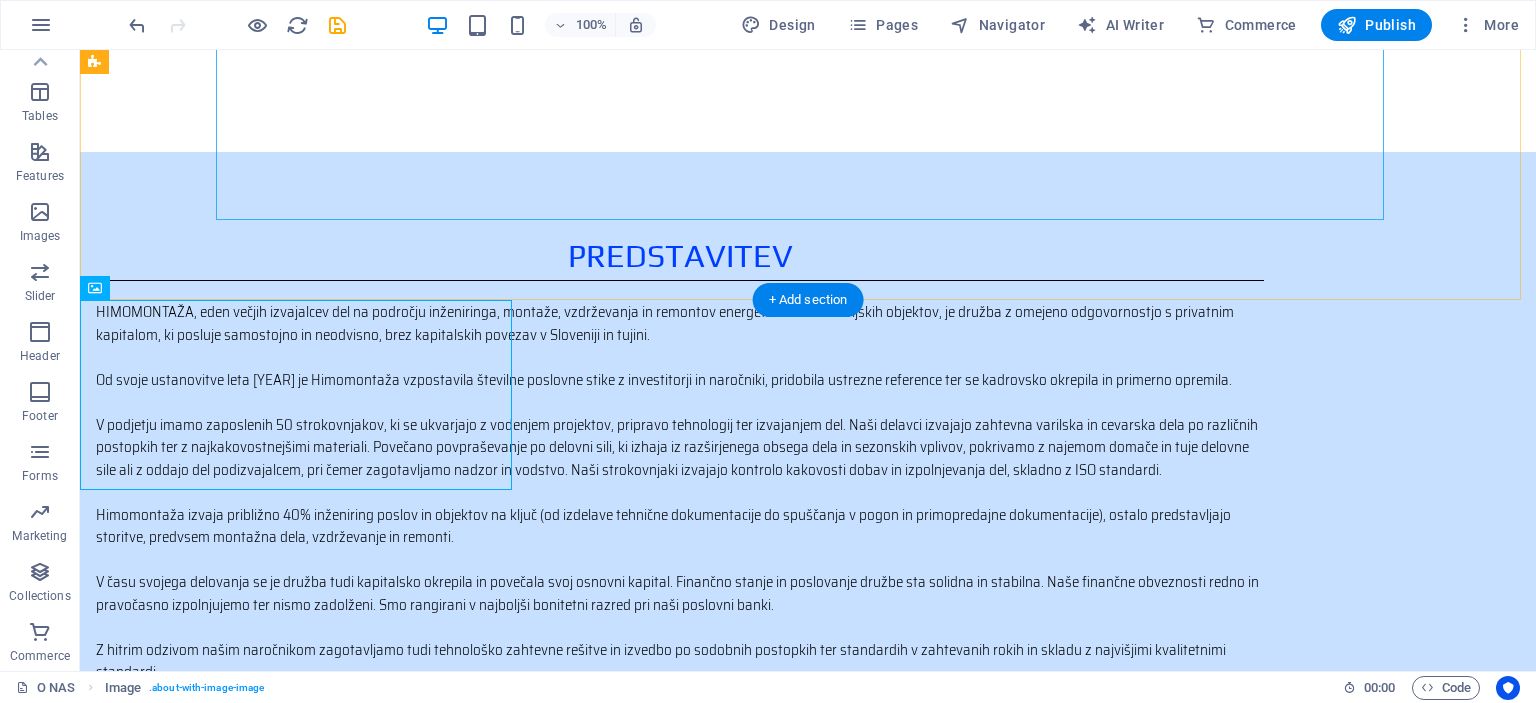 scroll, scrollTop: 804, scrollLeft: 0, axis: vertical 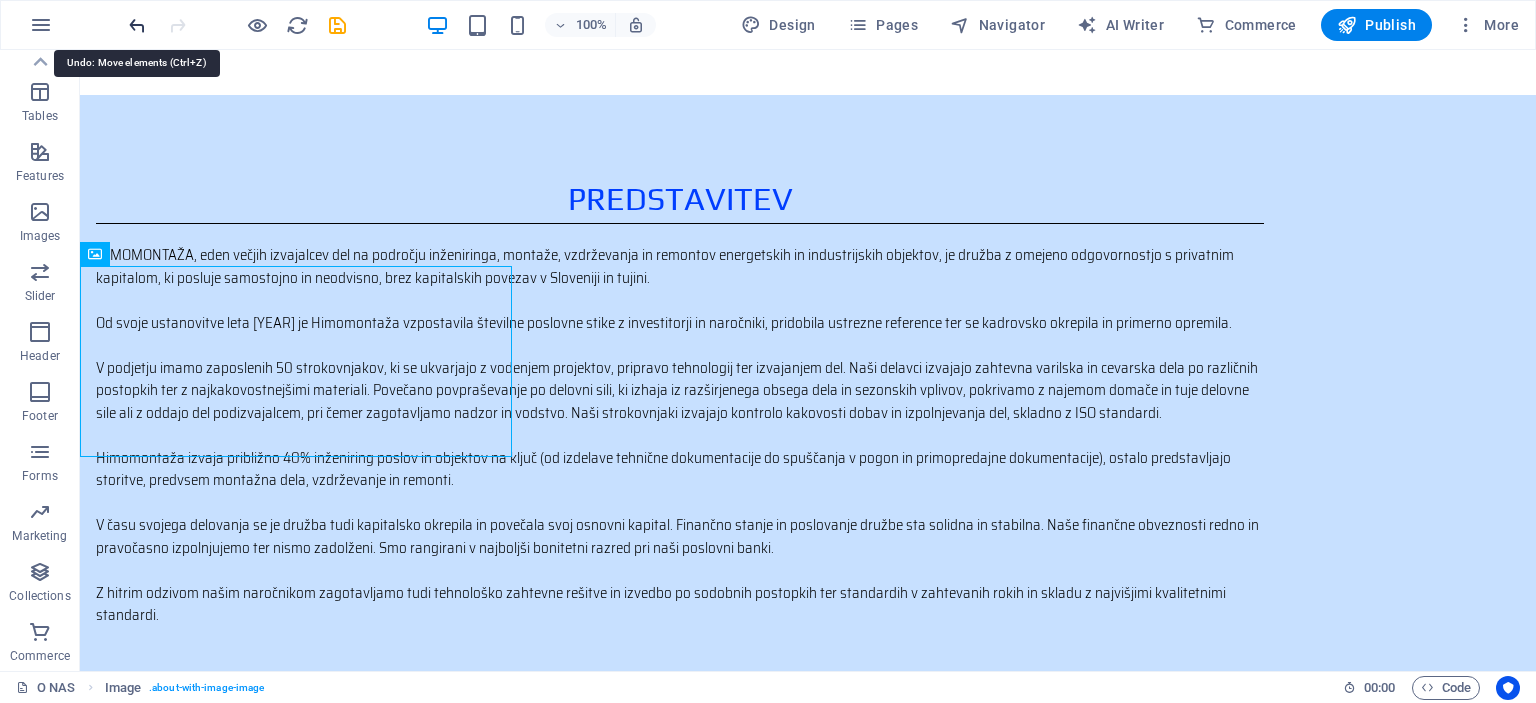 click at bounding box center (137, 25) 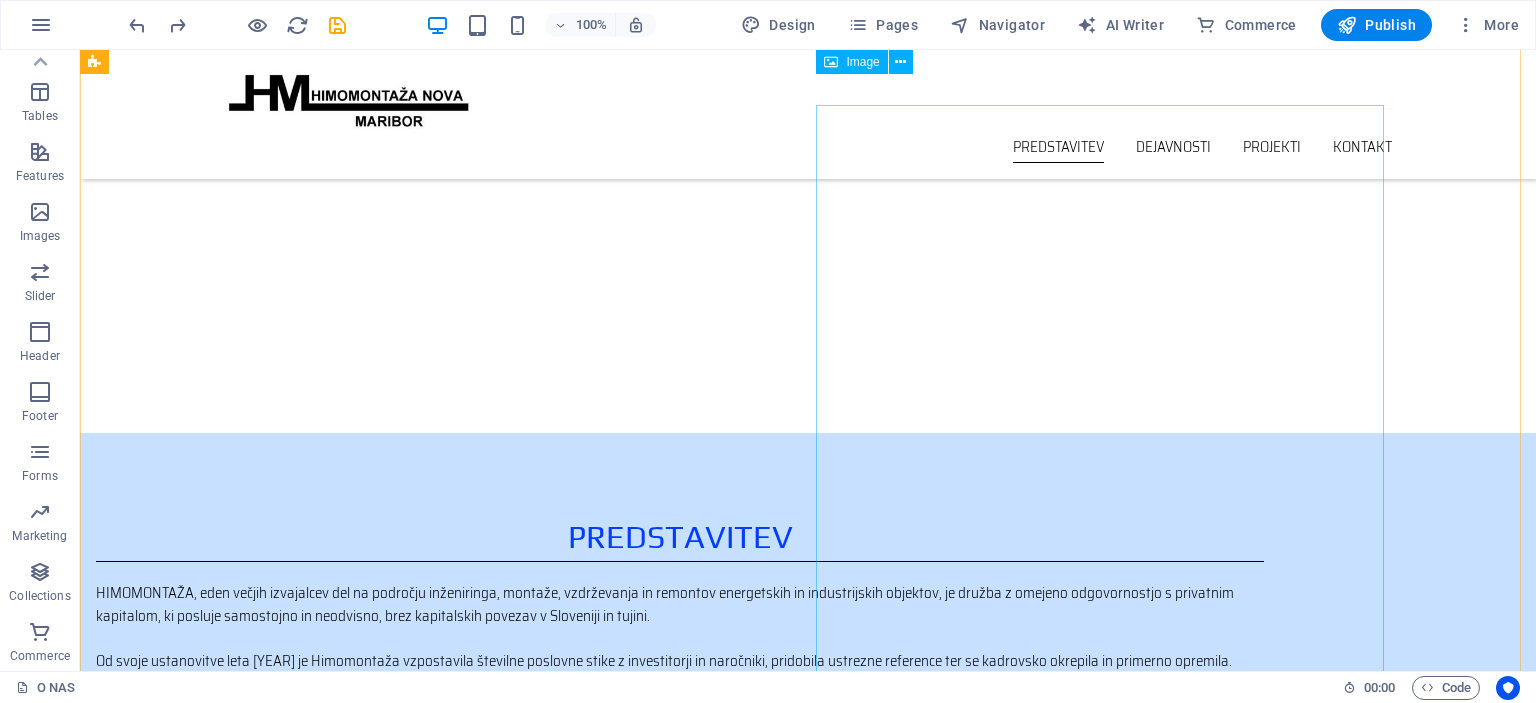scroll, scrollTop: 336, scrollLeft: 0, axis: vertical 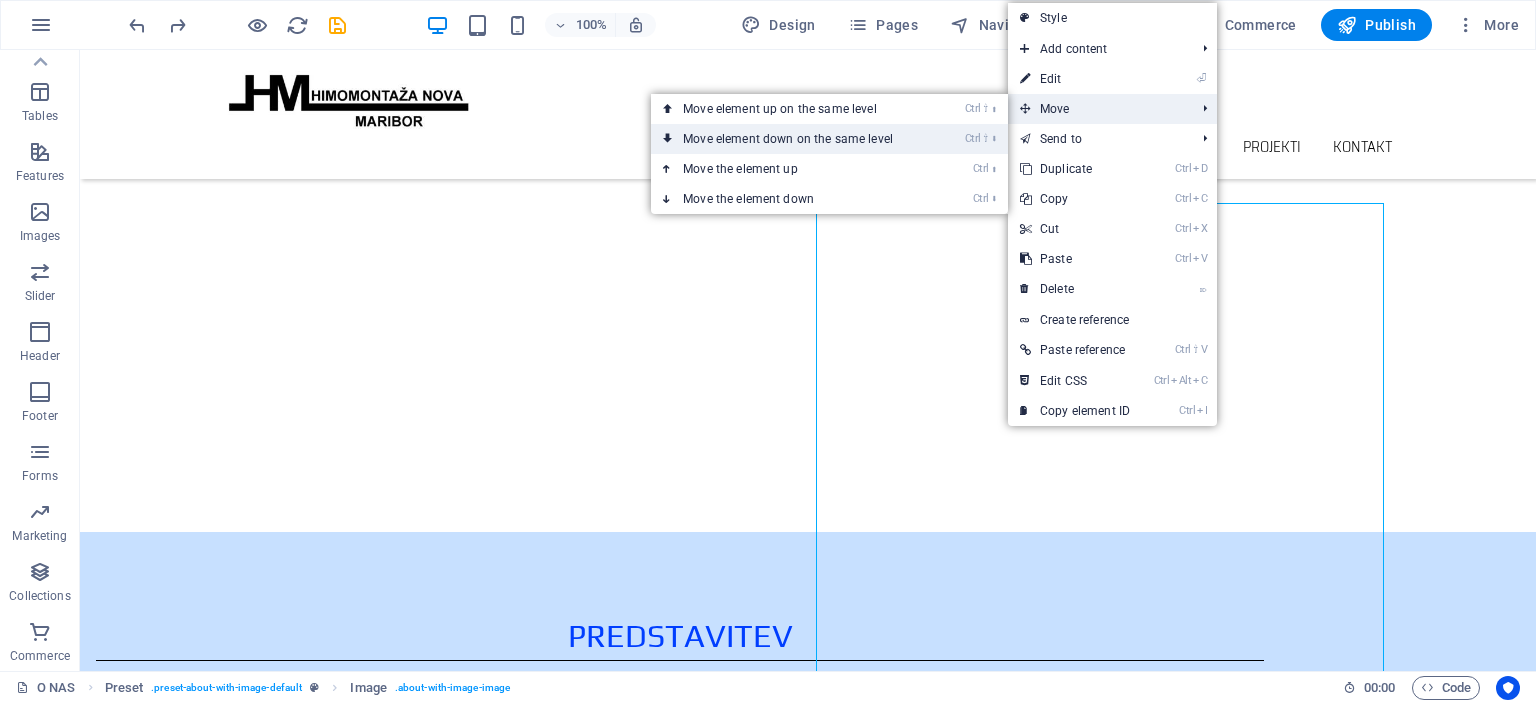 click on "Ctrl ⇧ ⬇  Move element down on the same level" at bounding box center (792, 139) 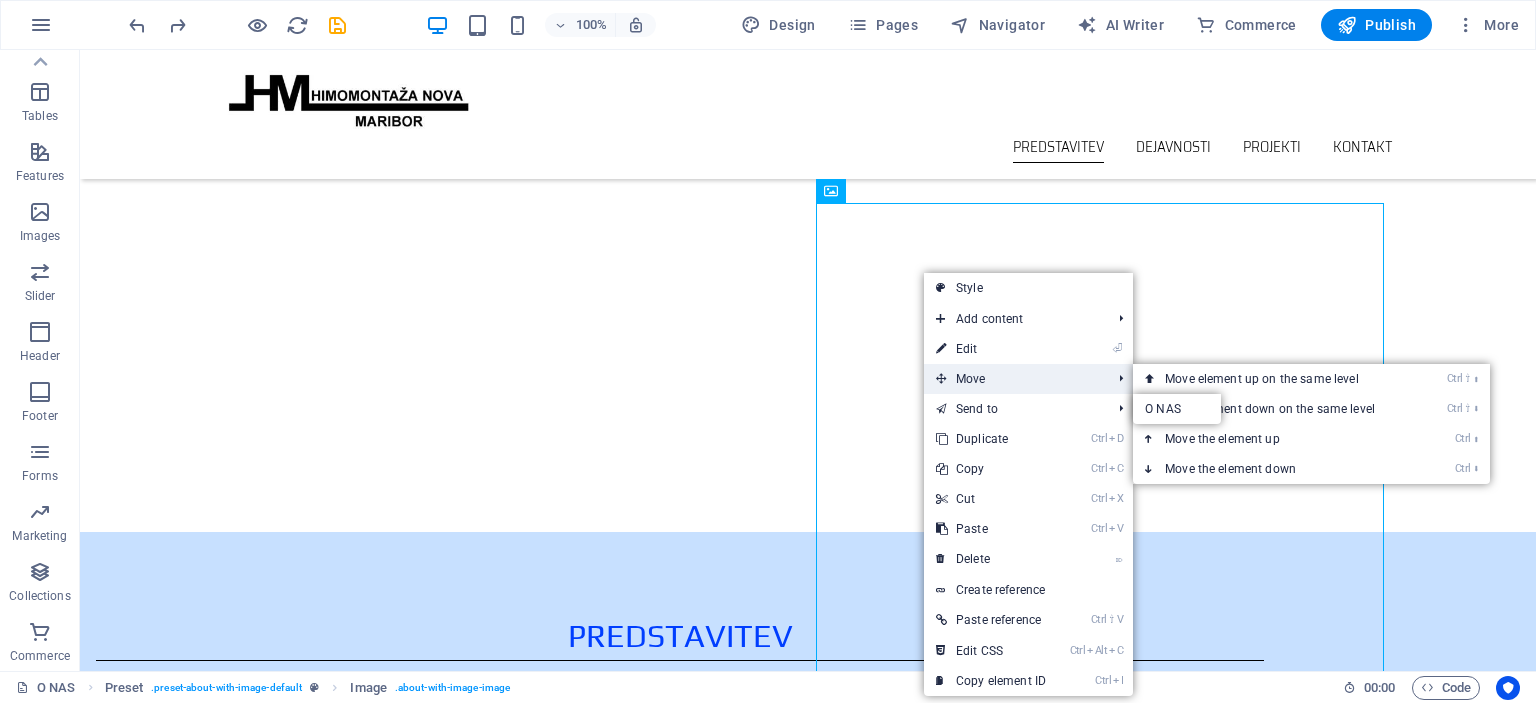 click on "Move" at bounding box center (1013, 379) 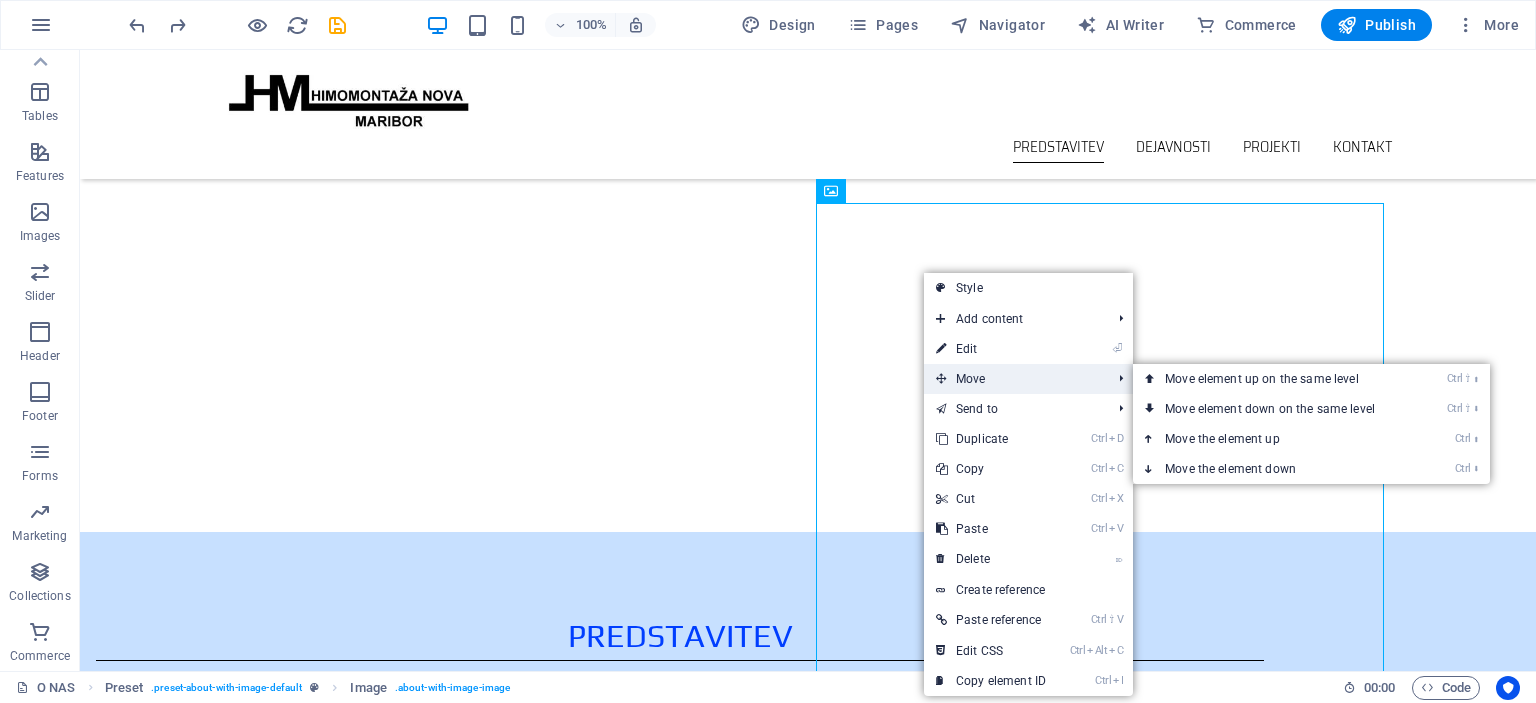 click on "Move" at bounding box center [1013, 379] 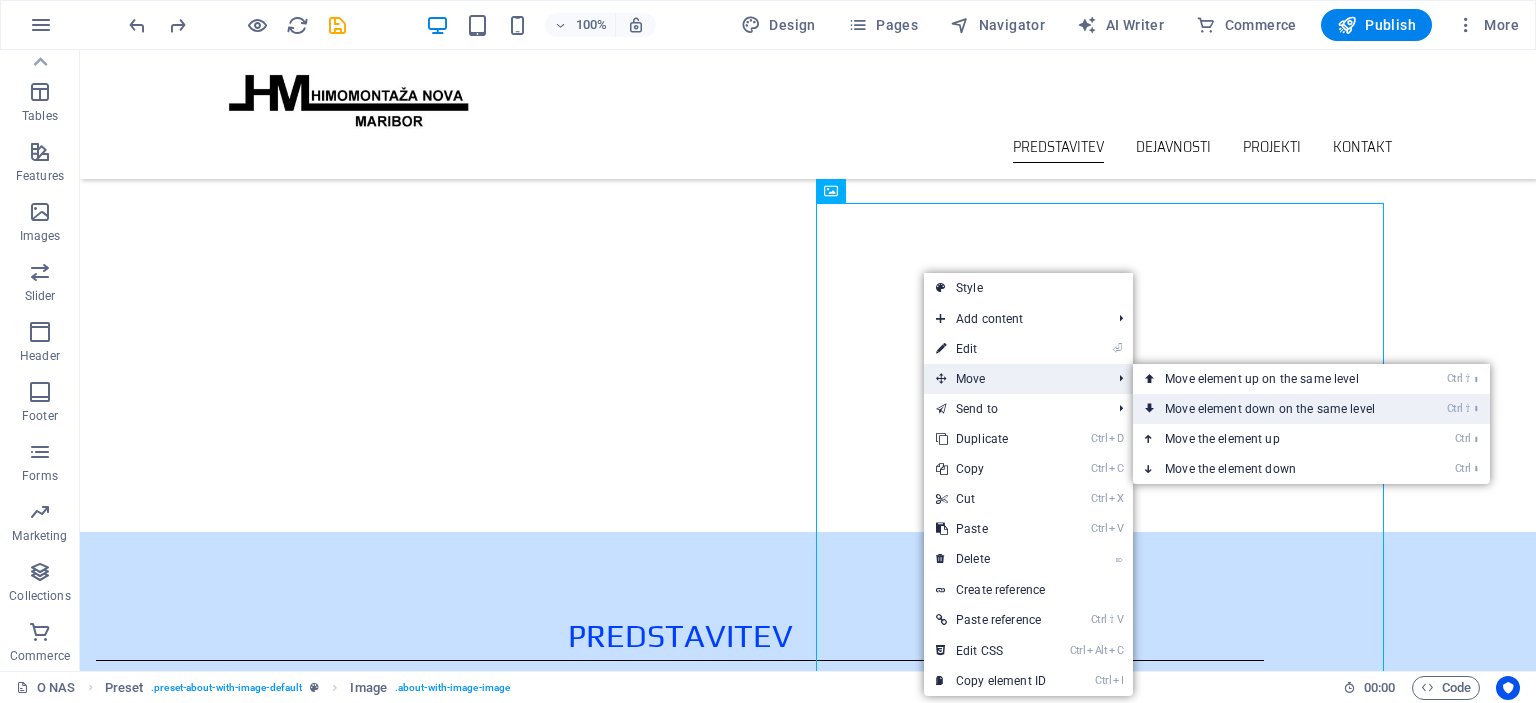 click on "Ctrl ⇧ ⬇  Move element down on the same level" at bounding box center [1274, 409] 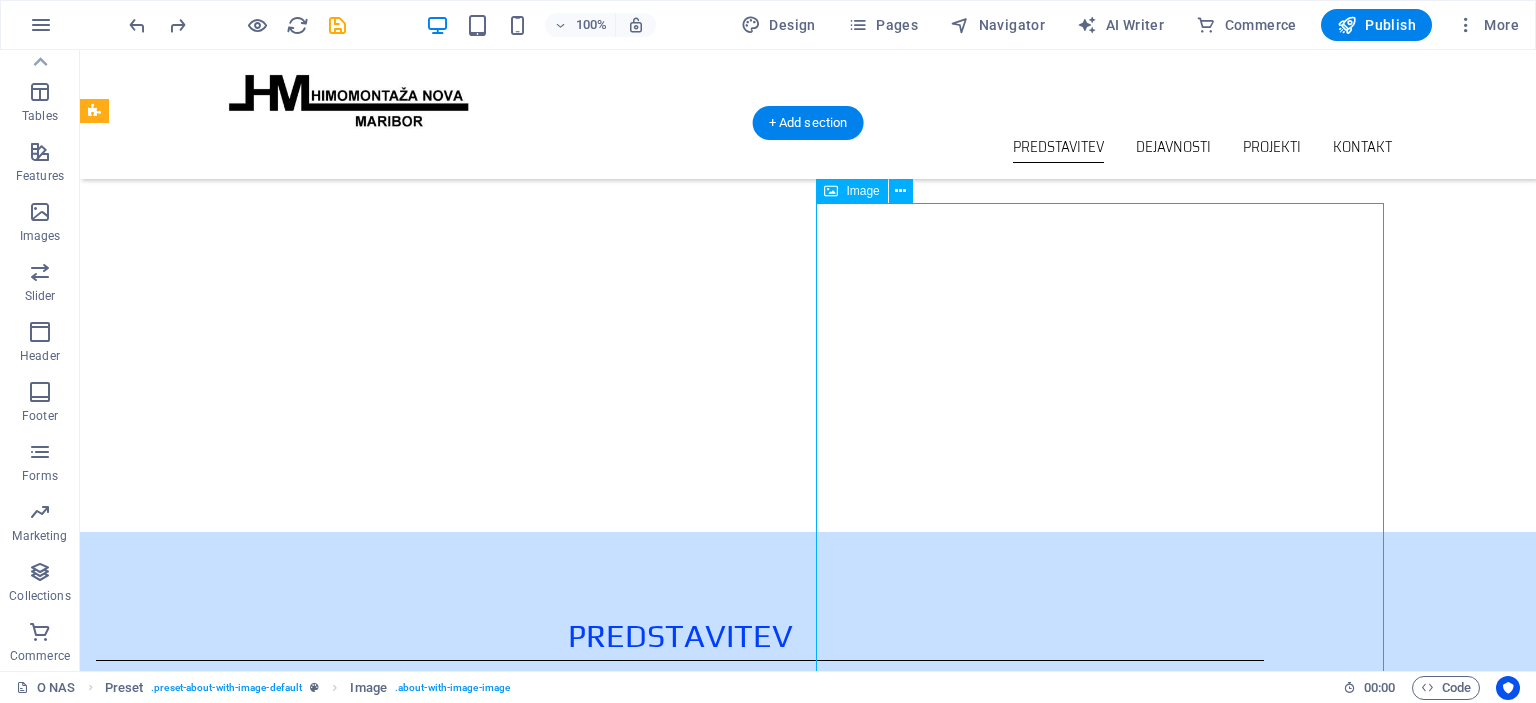 drag, startPoint x: 1124, startPoint y: 403, endPoint x: 1138, endPoint y: 448, distance: 47.127487 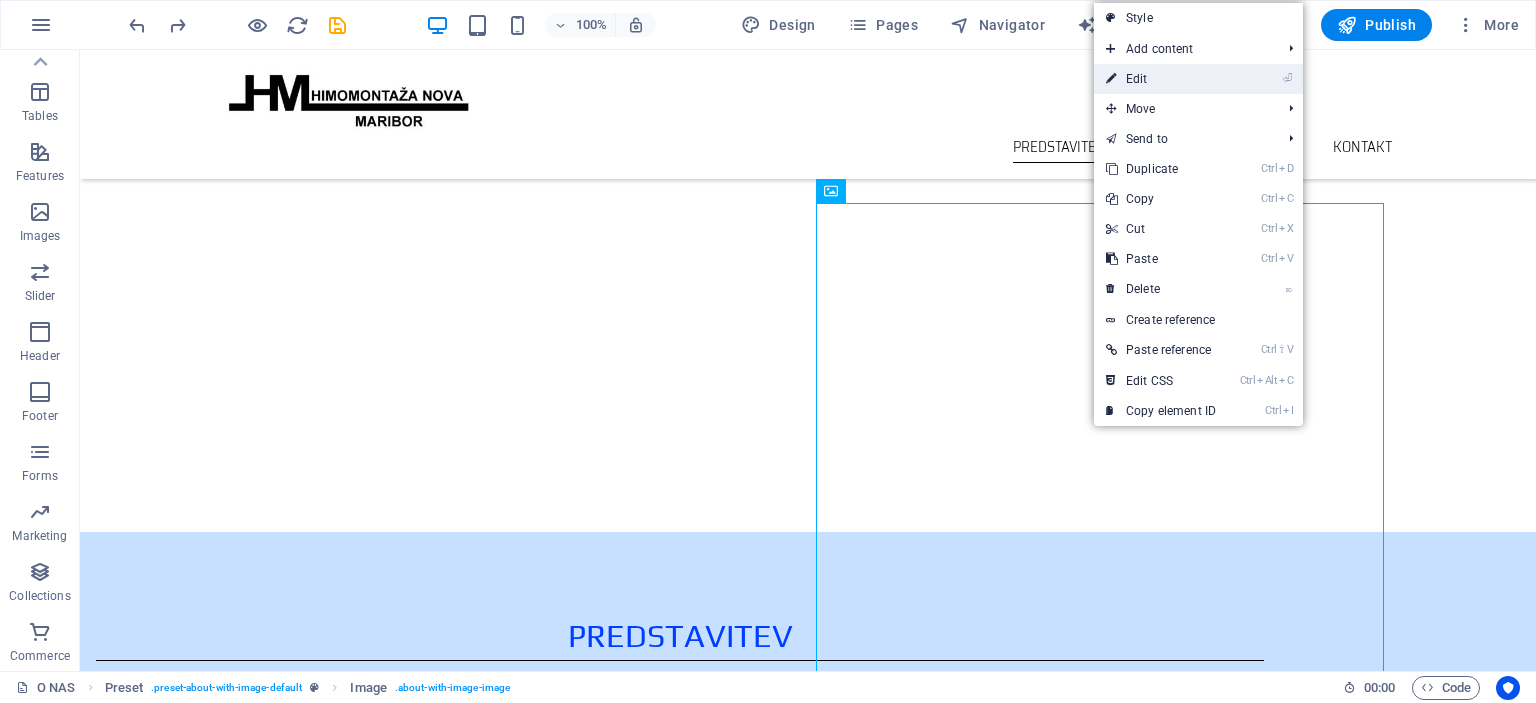 click at bounding box center (1111, 79) 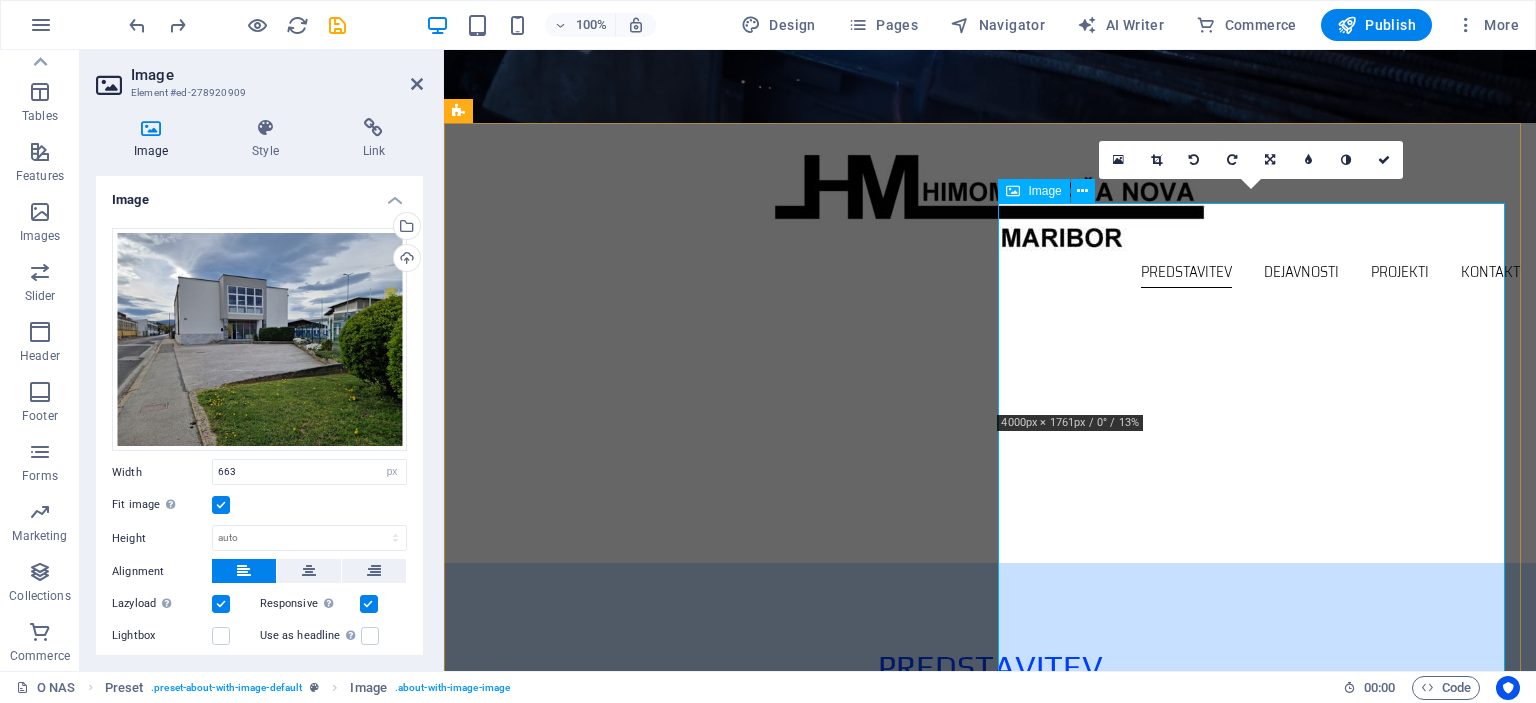 click at bounding box center [624, 1206] 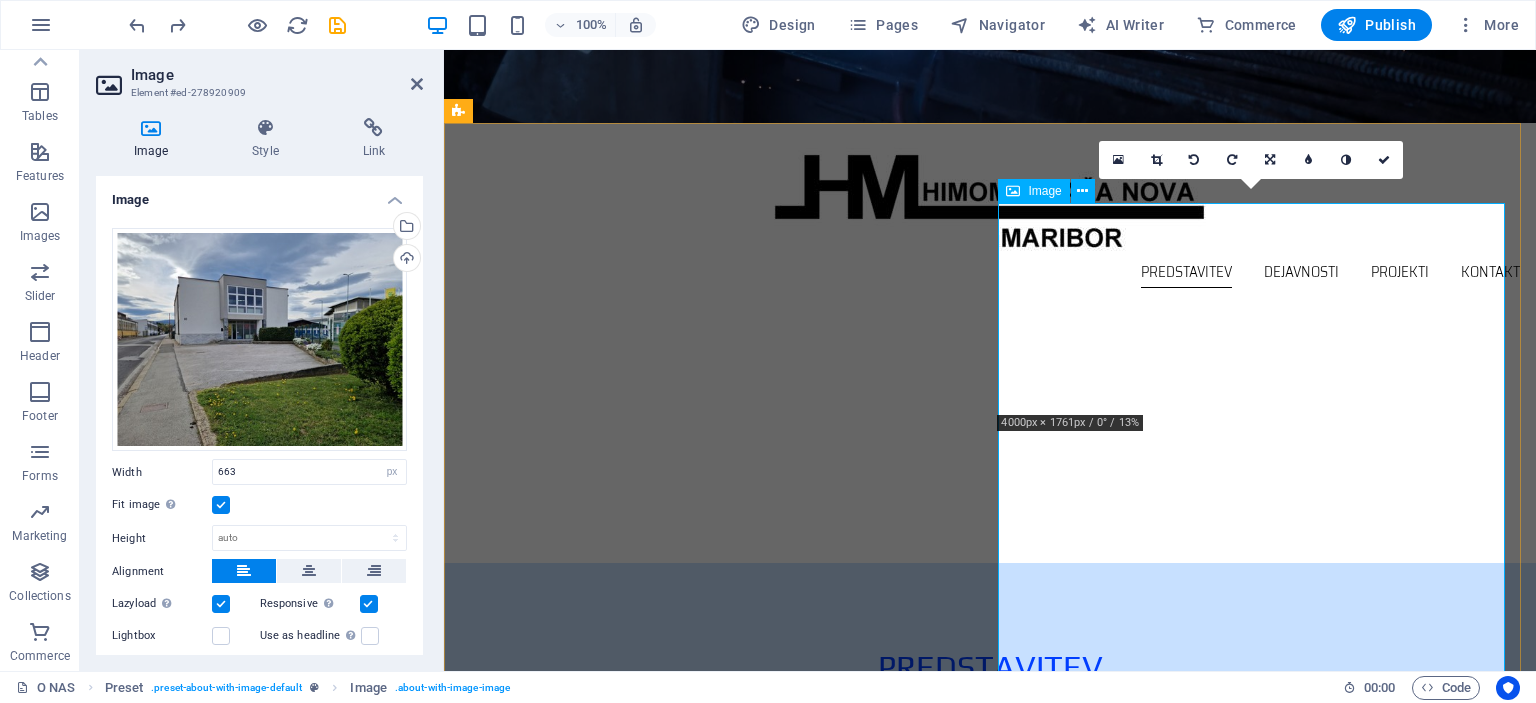 click at bounding box center [624, 1206] 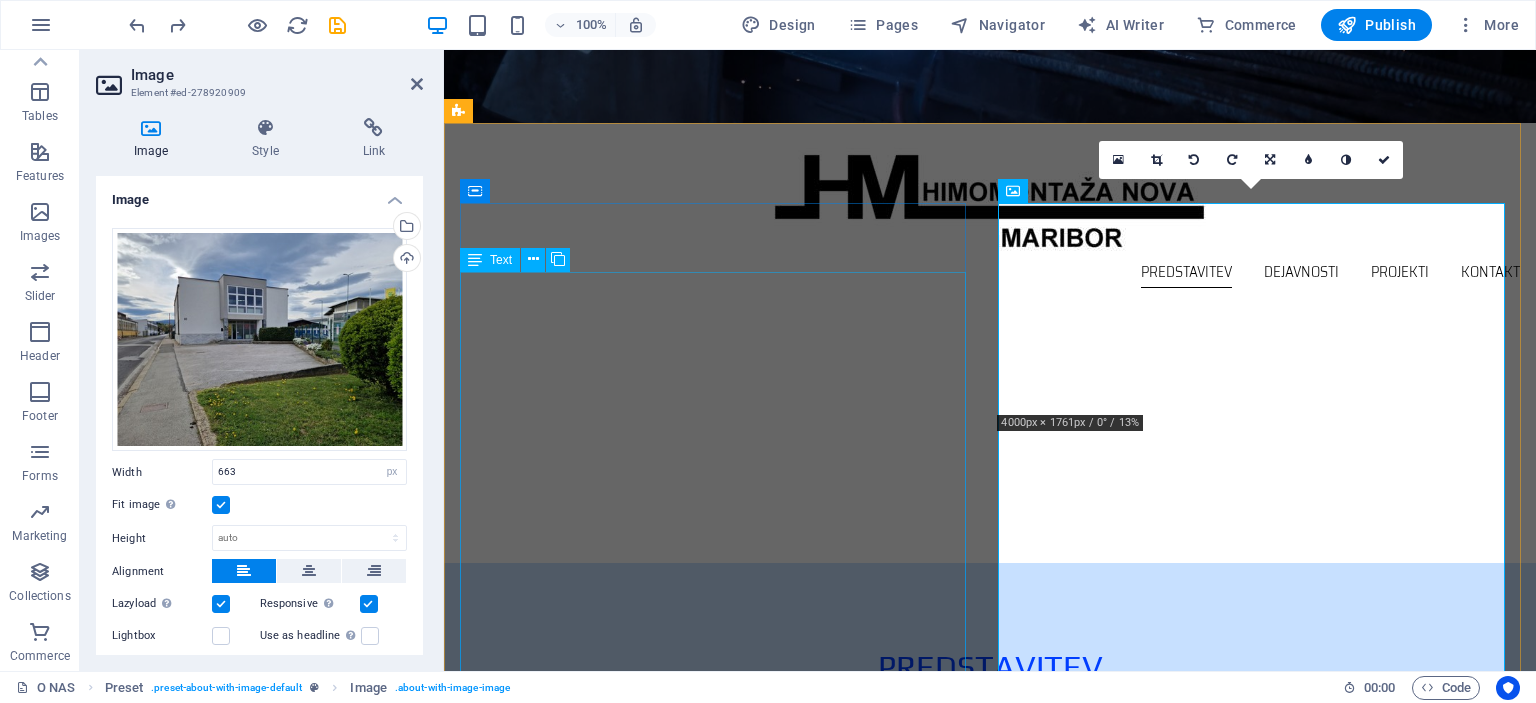 click on "HIMOMONTAŽA, eden večjih izvajalcev del na področju inženiringa, montaže, vzdrževanja in remontov energetskih in industrijskih objektov, je družba z omejeno odgovornostjo s privatnim kapitalom, ki posluje samostojno in neodvisno, brez kapitalskih povezav v Sloveniji in tujini. Od svoje ustanovitve leta [YEAR] je Himomontaža vzpostavila številne poslovne stike z investitorji in naročniki, pridobila ustrezne reference ter se kadrovsko okrepila in primerno opremila. Himomontaža izvaja približno 40% inženiring poslov in objektov na ključ (od izdelave tehnične dokumentacije do spuščanja v pogon in primopredajne dokumentacije), ostalo predstavljajo storitve, predvsem montažna dela, vzdrževanje in remonti. Z hitrim odzivom našim naročnikom zagotavljamo tudi tehnološko zahtevne rešitve in izvedbo po sodobnih postopkih ter standardih v zahtevanih rokih in skladu z najvišjimi kvalitetnimi standardi." at bounding box center (990, 926) 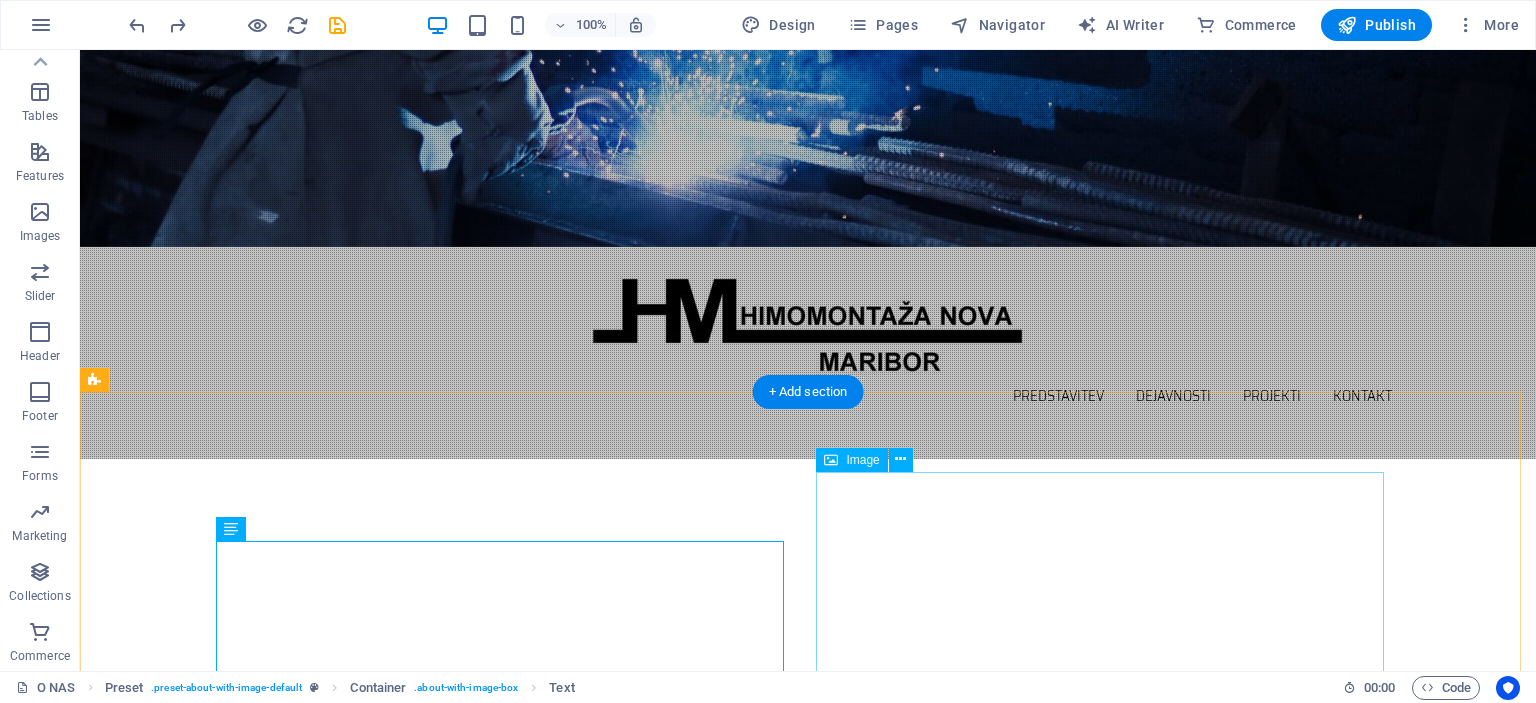 scroll, scrollTop: 300, scrollLeft: 0, axis: vertical 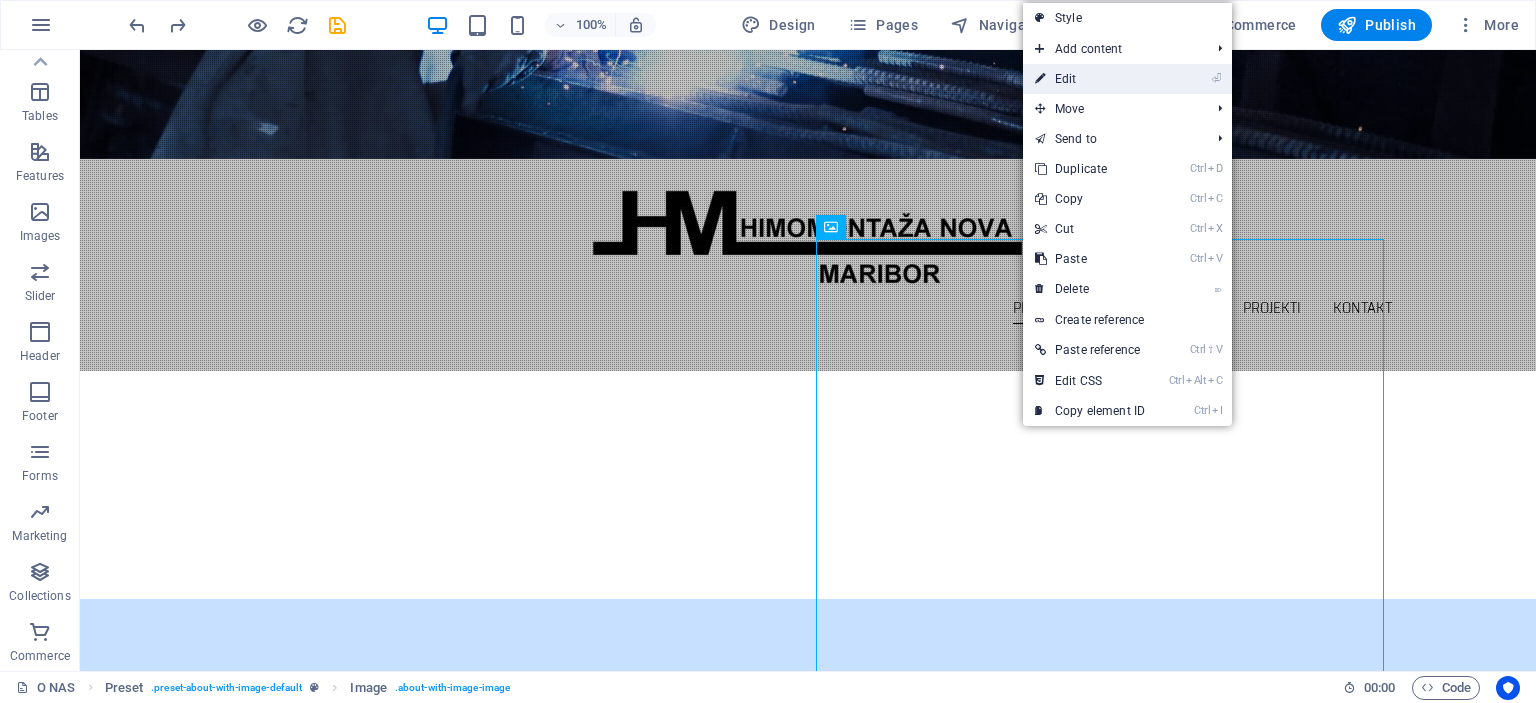 click on "⏎  Edit" at bounding box center [1090, 79] 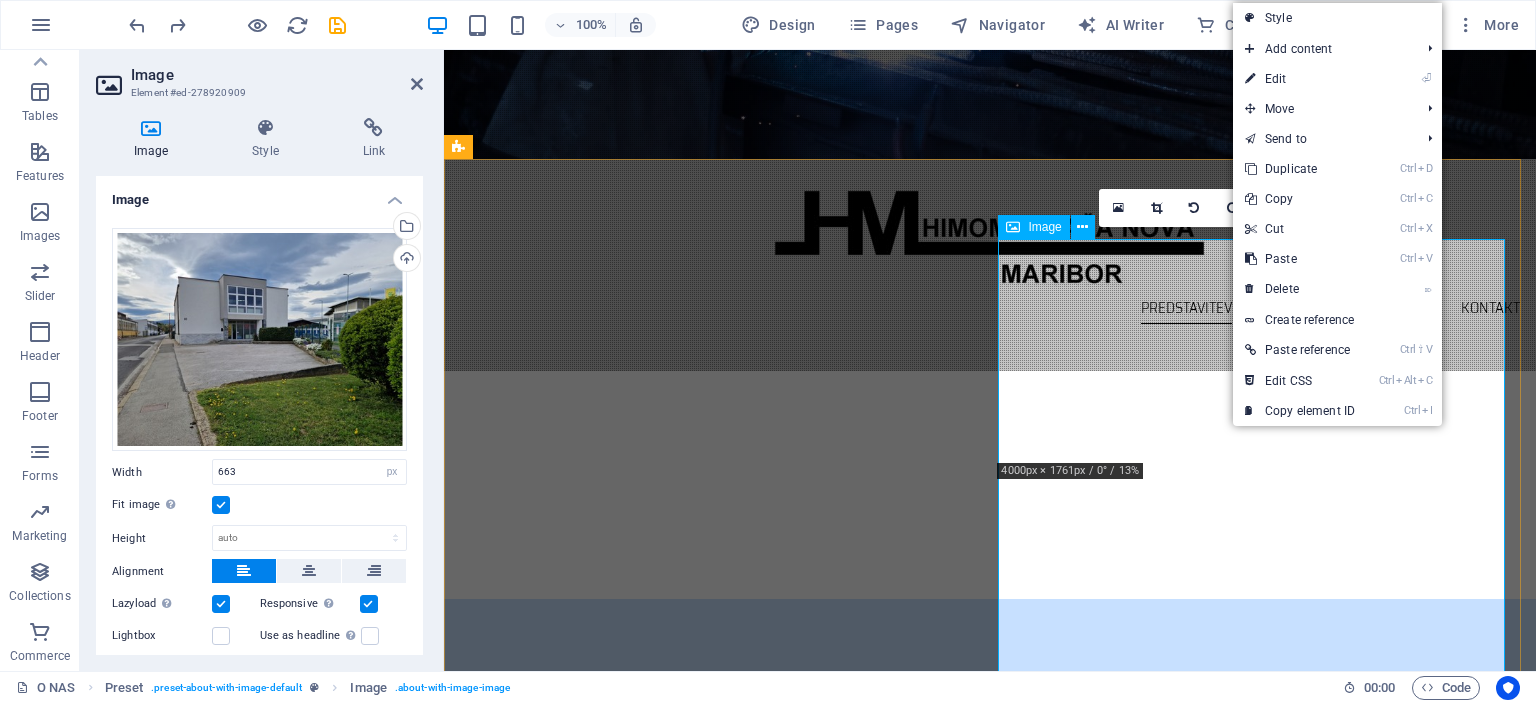 click at bounding box center [624, 1242] 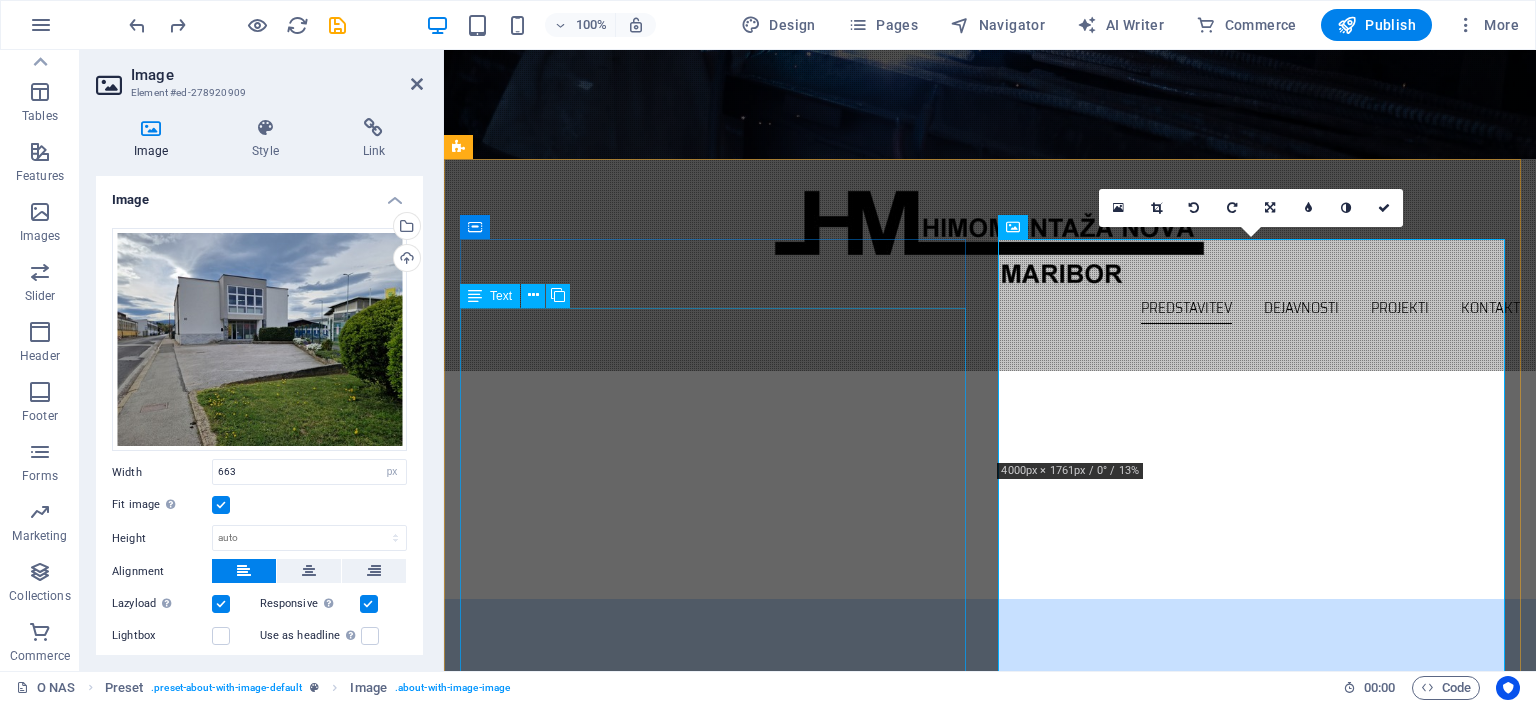 click on "HIMOMONTAŽA, eden večjih izvajalcev del na področju inženiringa, montaže, vzdrževanja in remontov energetskih in industrijskih objektov, je družba z omejeno odgovornostjo s privatnim kapitalom, ki posluje samostojno in neodvisno, brez kapitalskih povezav v Sloveniji in tujini. Od svoje ustanovitve leta [YEAR] je Himomontaža vzpostavila številne poslovne stike z investitorji in naročniki, pridobila ustrezne reference ter se kadrovsko okrepila in primerno opremila. Himomontaža izvaja približno 40% inženiring poslov in objektov na ključ (od izdelave tehnične dokumentacije do spuščanja v pogon in primopredajne dokumentacije), ostalo predstavljajo storitve, predvsem montažna dela, vzdrževanje in remonti. Z hitrim odzivom našim naročnikom zagotavljamo tudi tehnološko zahtevne rešitve in izvedbo po sodobnih postopkih ter standardih v zahtevanih rokih in skladu z najvišjimi kvalitetnimi standardi." at bounding box center (990, 962) 